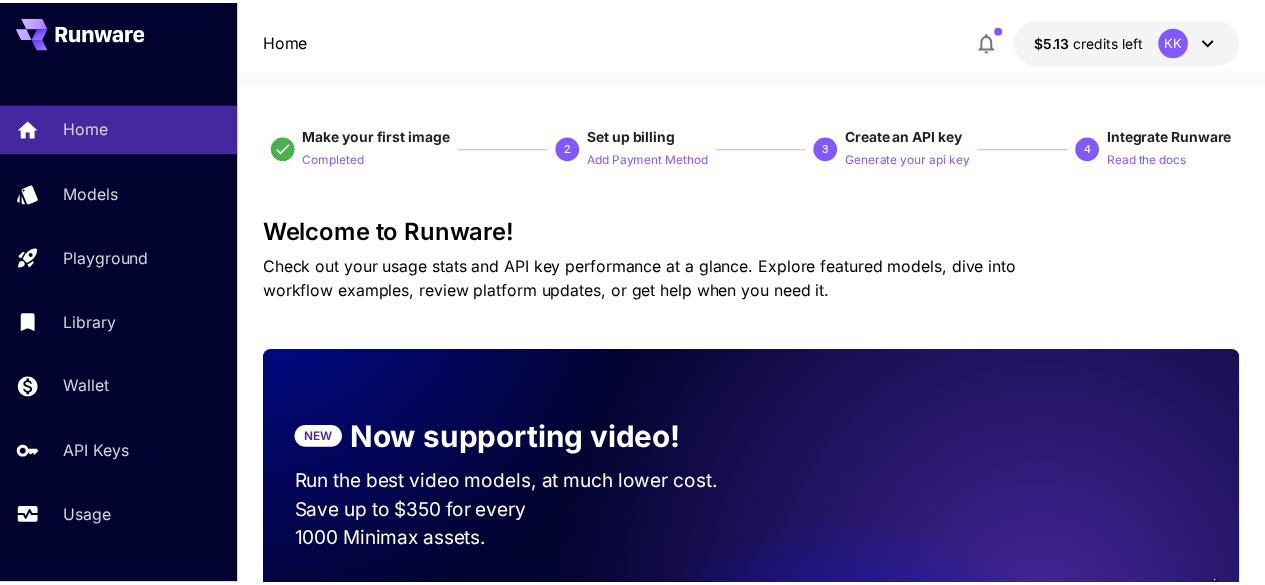 scroll, scrollTop: 0, scrollLeft: 0, axis: both 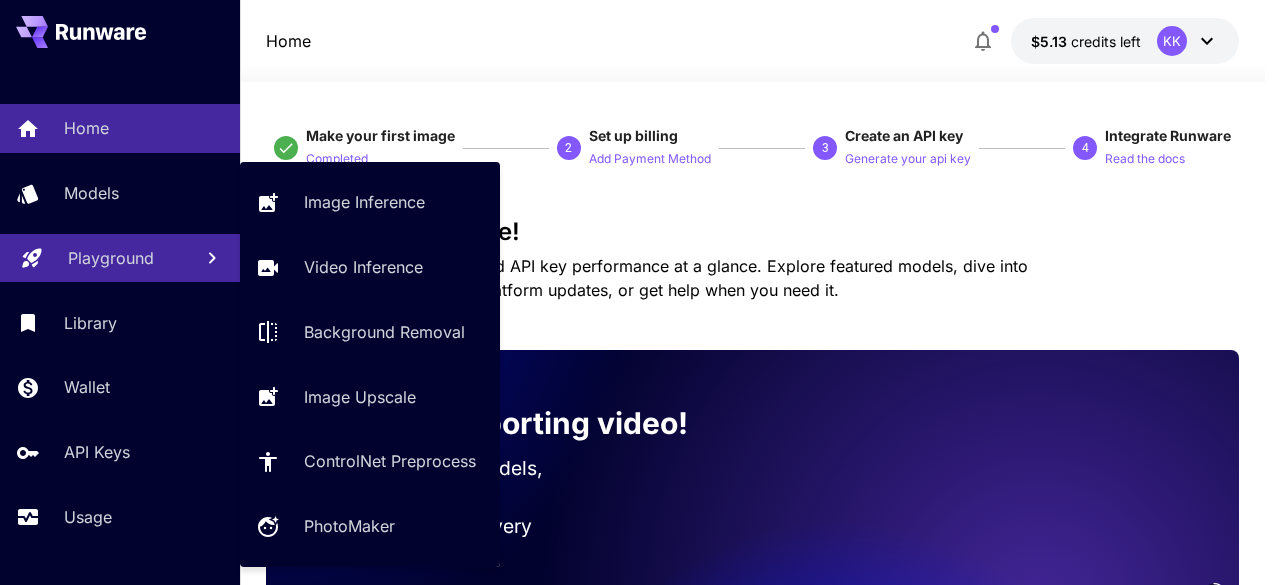 click on "Playground" at bounding box center (111, 258) 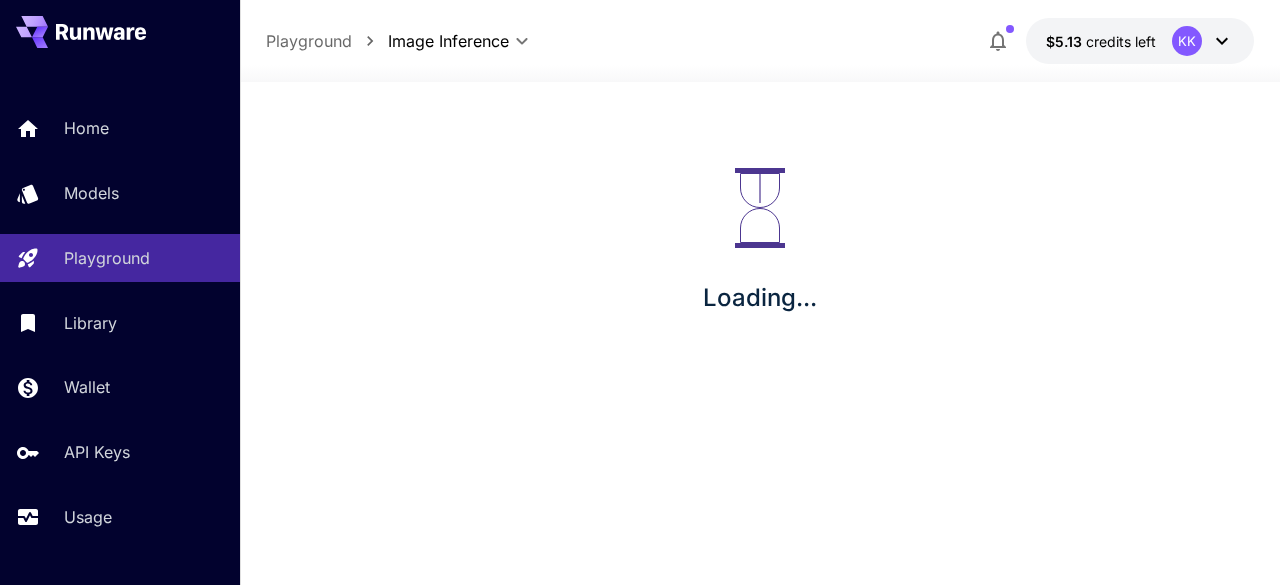 click on "Image Inference Video Inference Background Removal Image Upscale ControlNet Preprocess PhotoMaker" at bounding box center [337, 308] 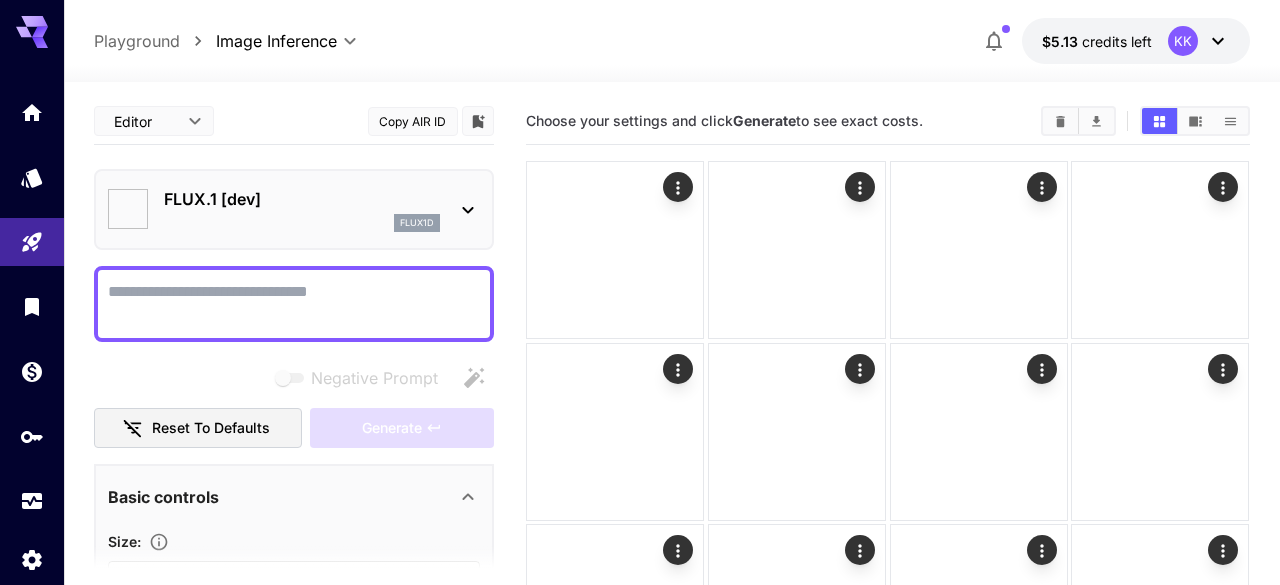 type on "**********" 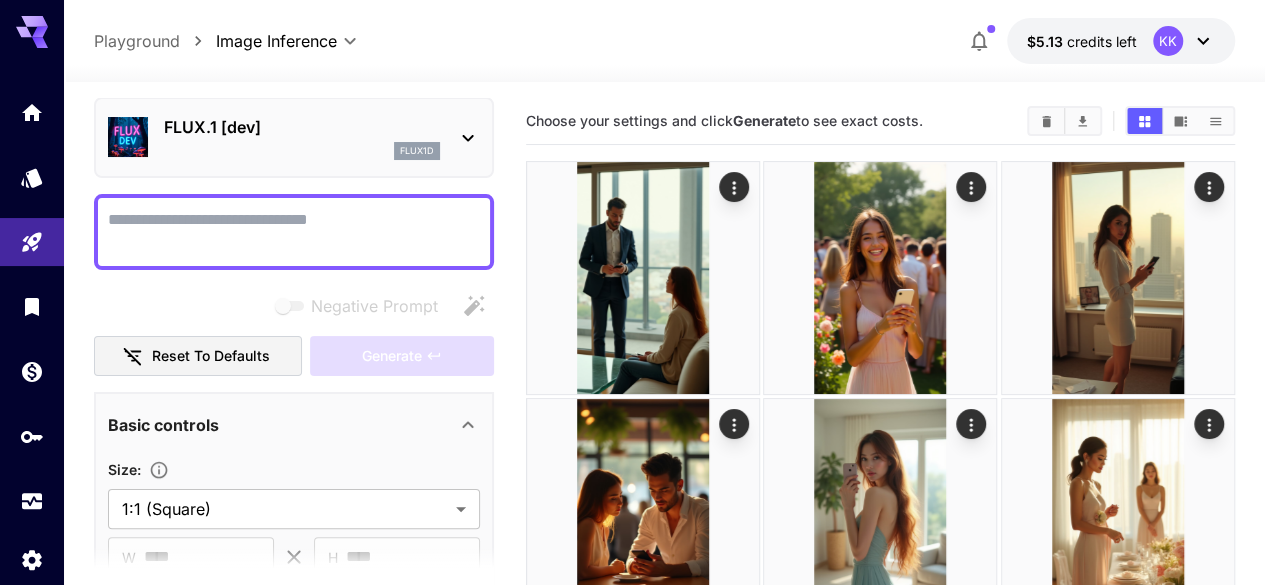 scroll, scrollTop: 100, scrollLeft: 0, axis: vertical 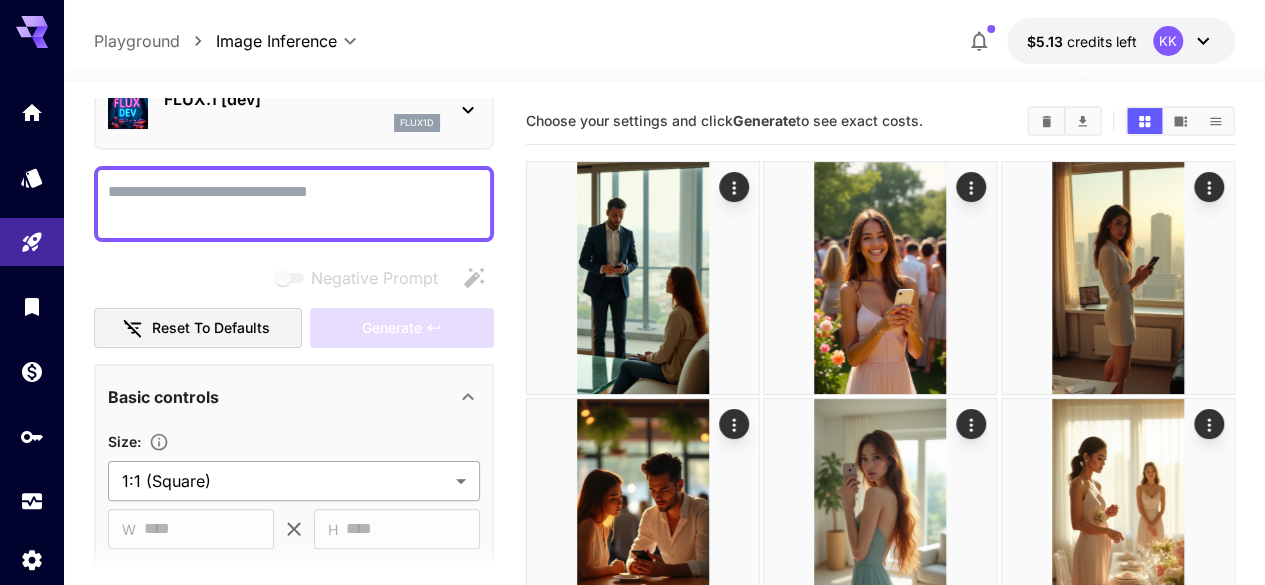 click on "**********" at bounding box center (632, 3669) 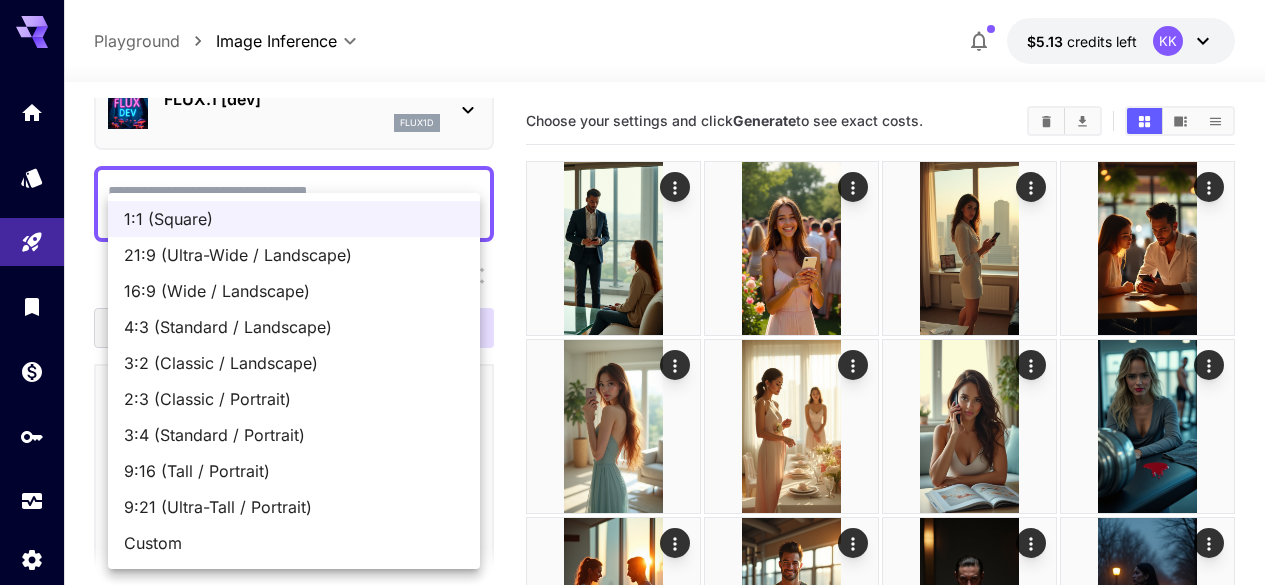 drag, startPoint x: 204, startPoint y: 461, endPoint x: 224, endPoint y: 367, distance: 96.10411 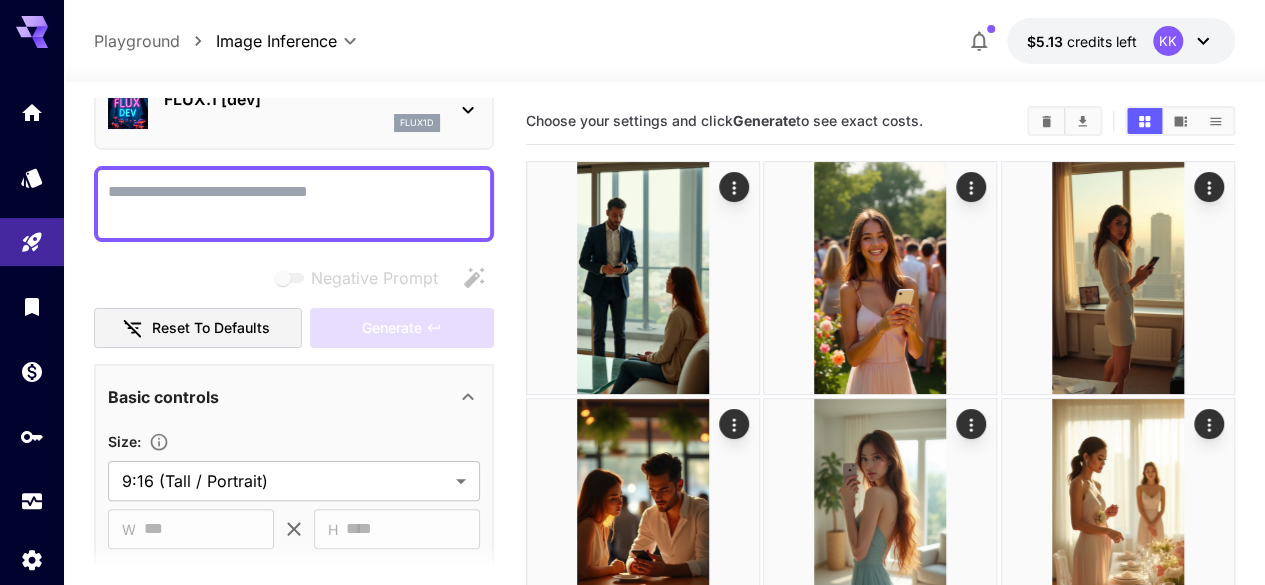 click on "FLUX.1 [dev] flux1d" at bounding box center [294, 109] 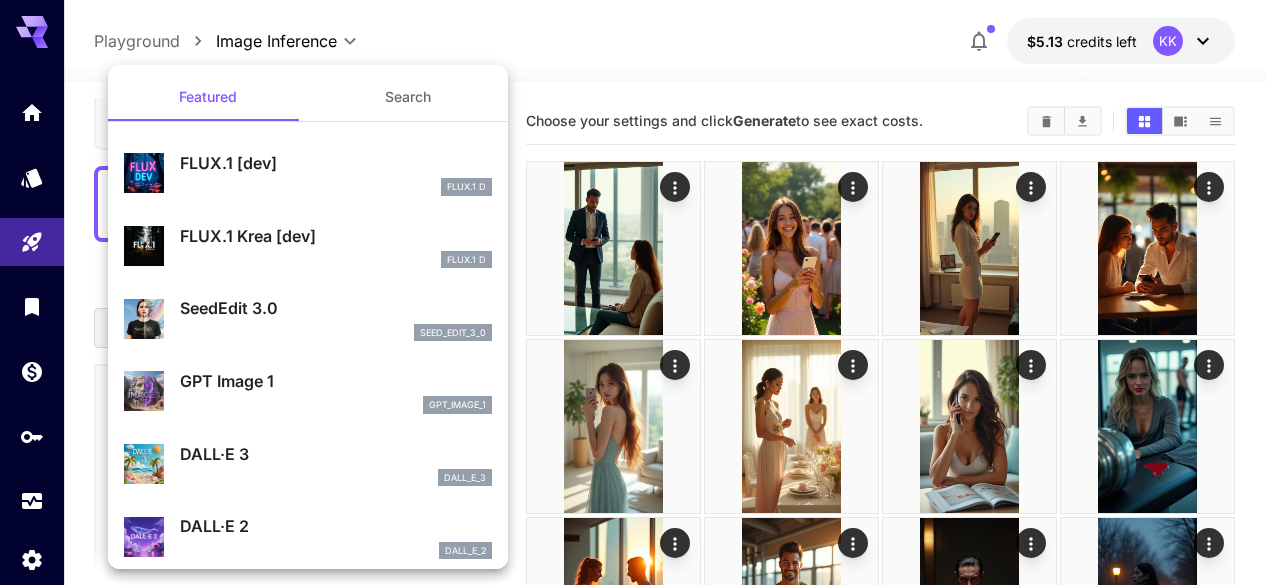 click on "Search" at bounding box center (408, 97) 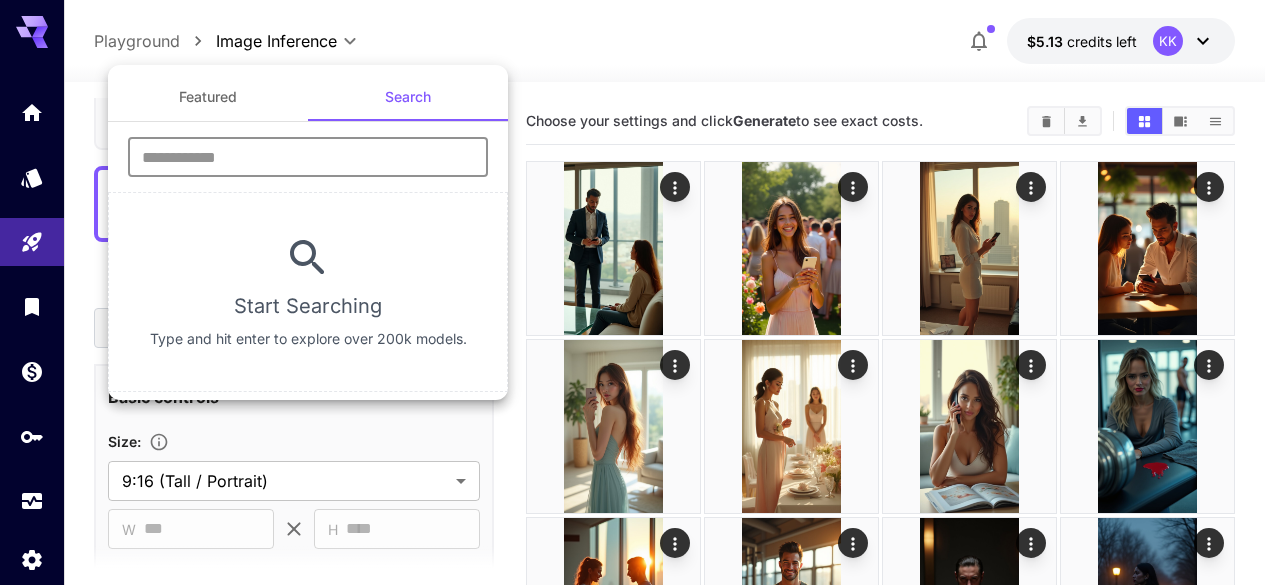 drag, startPoint x: 238, startPoint y: 158, endPoint x: 239, endPoint y: 172, distance: 14.035668 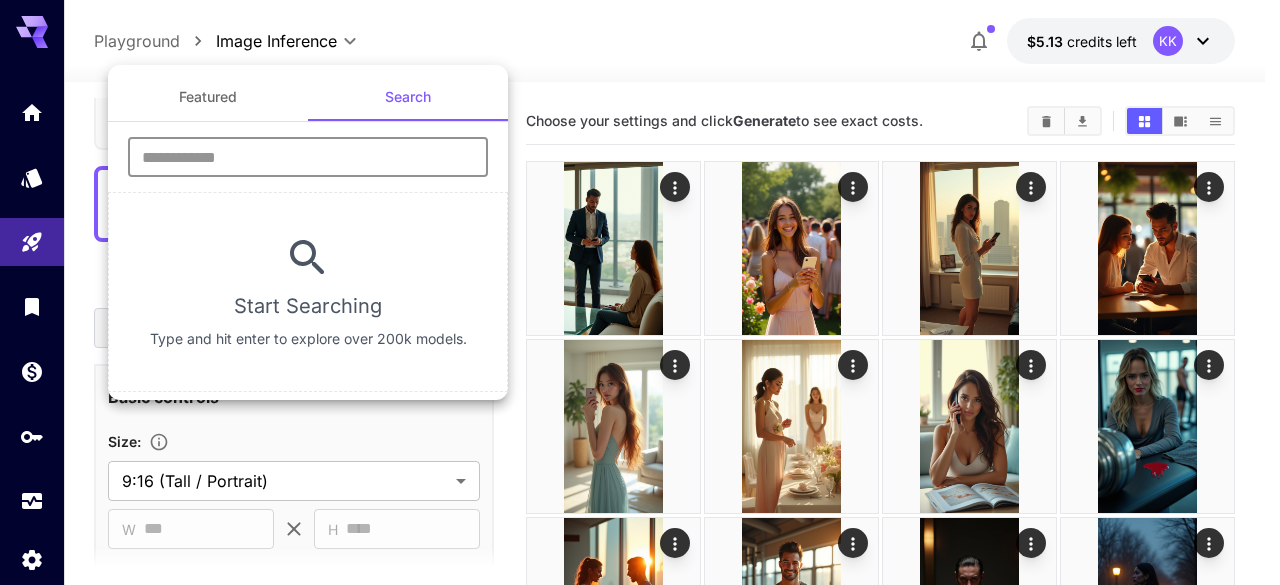 click at bounding box center (308, 157) 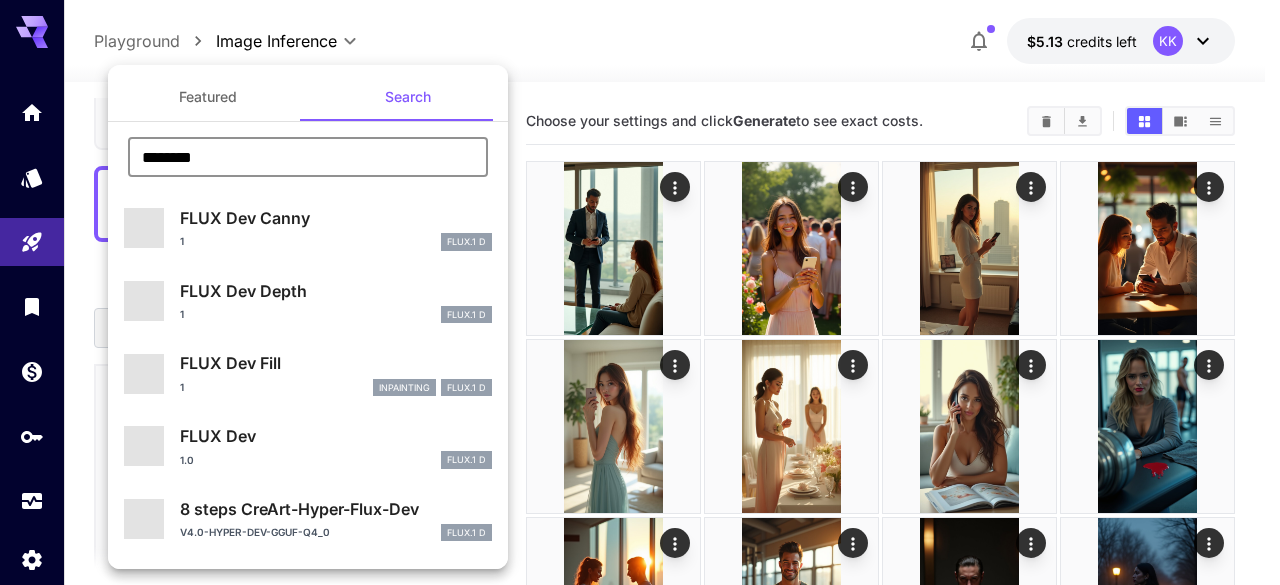 click on "1.0 FLUX.1 D" at bounding box center (336, 460) 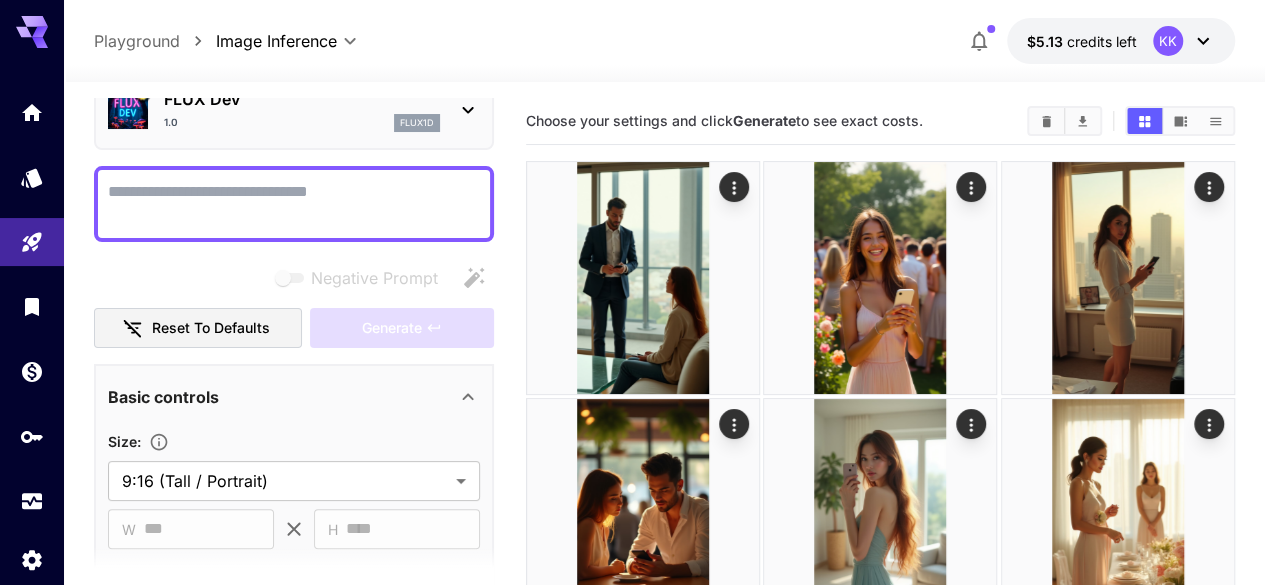 click on "Negative Prompt" at bounding box center [294, 204] 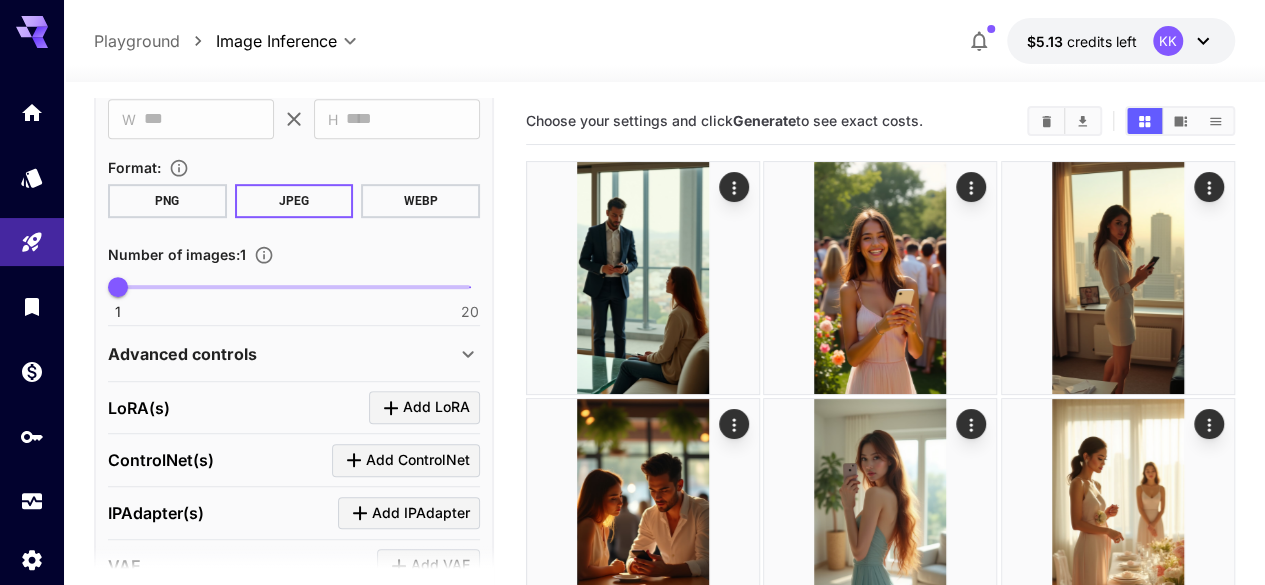 scroll, scrollTop: 600, scrollLeft: 0, axis: vertical 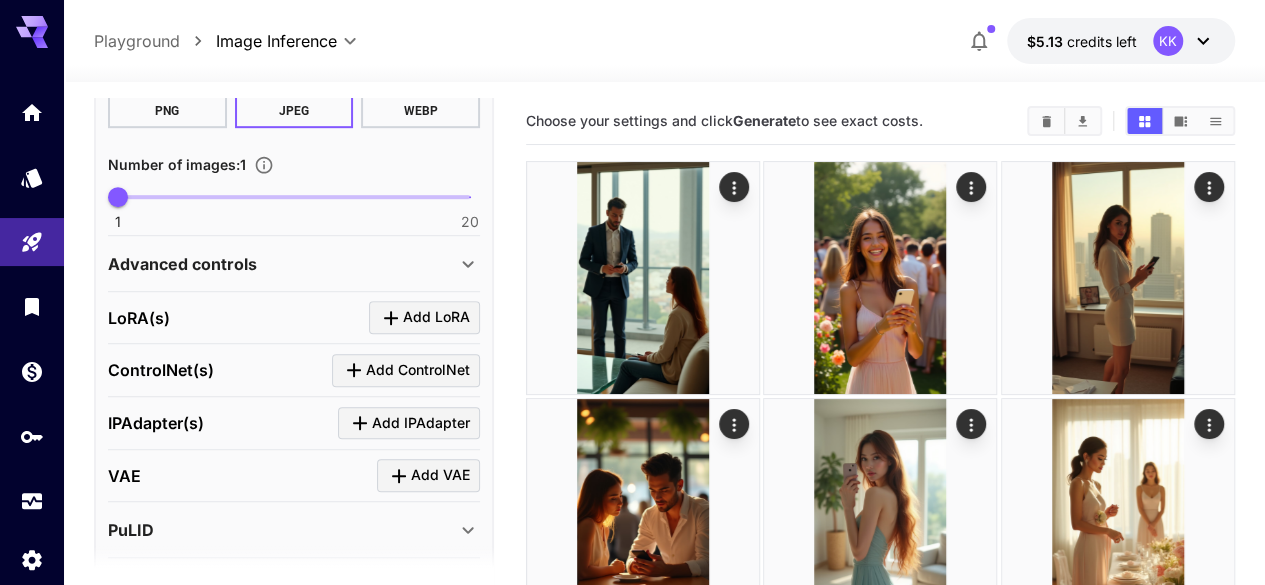 click on "Advanced controls" at bounding box center (182, 264) 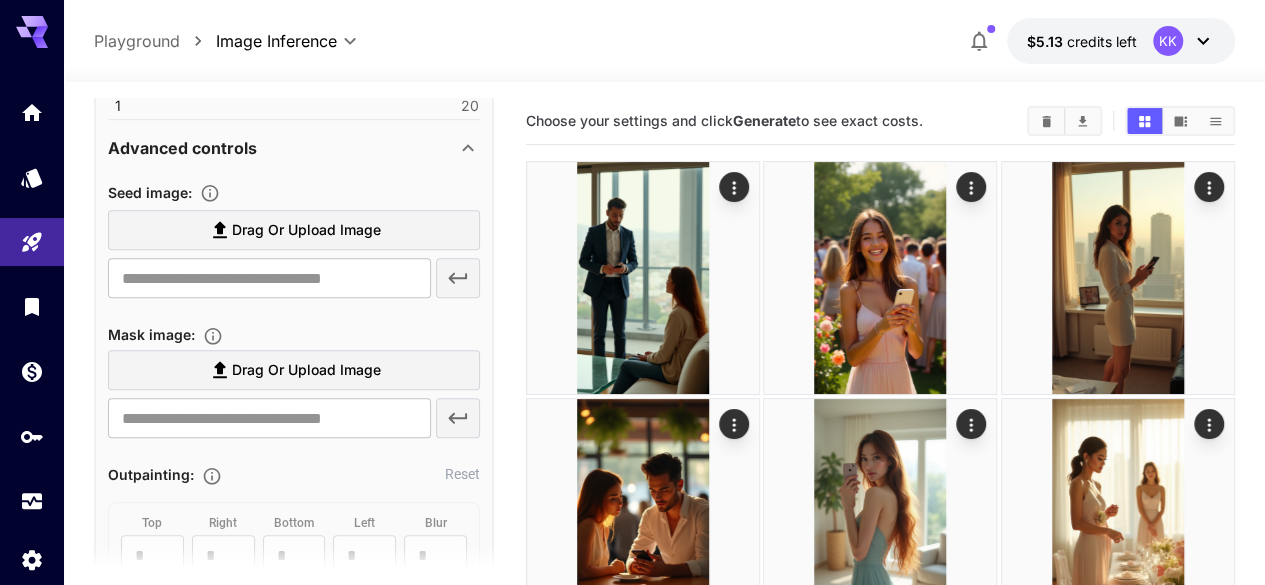 scroll, scrollTop: 900, scrollLeft: 0, axis: vertical 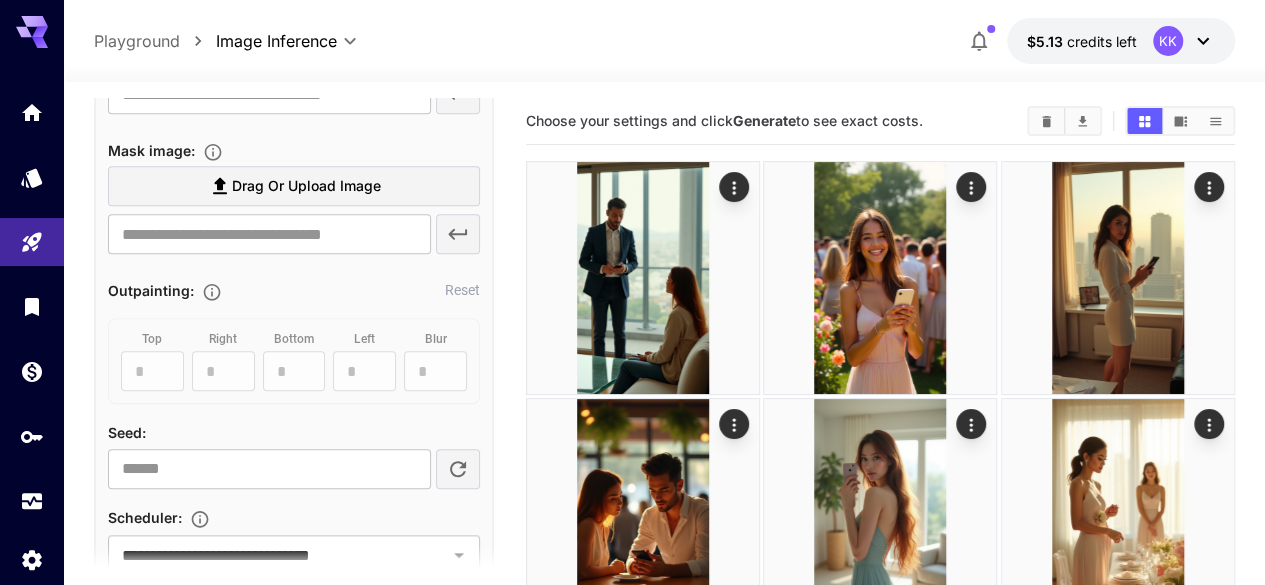 click at bounding box center [294, 570] 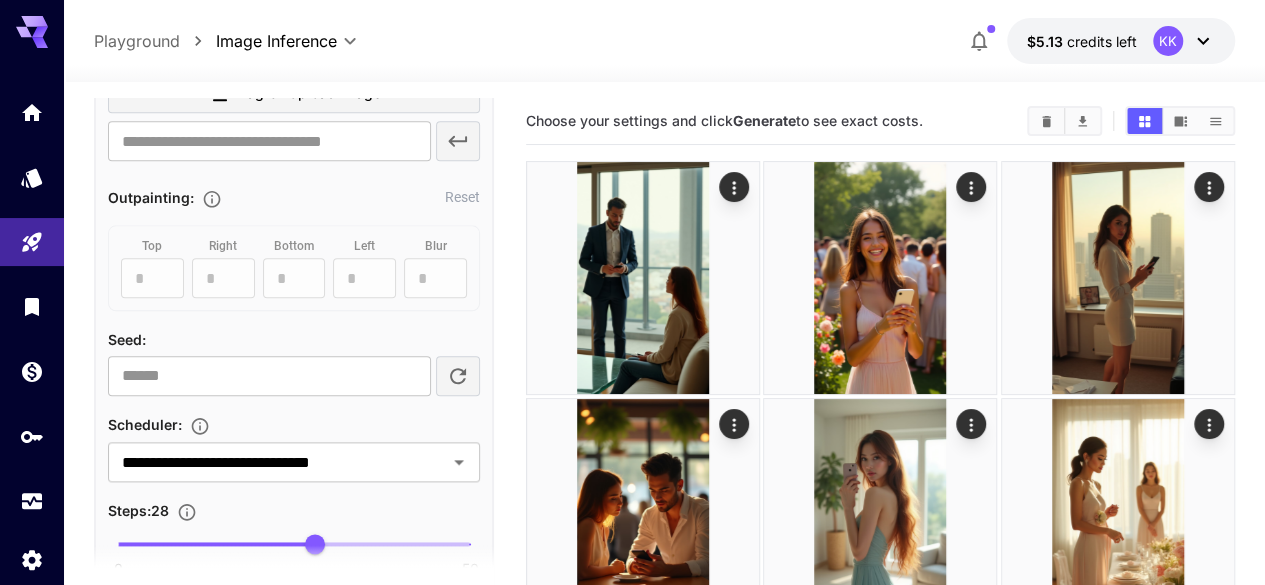 scroll, scrollTop: 1100, scrollLeft: 0, axis: vertical 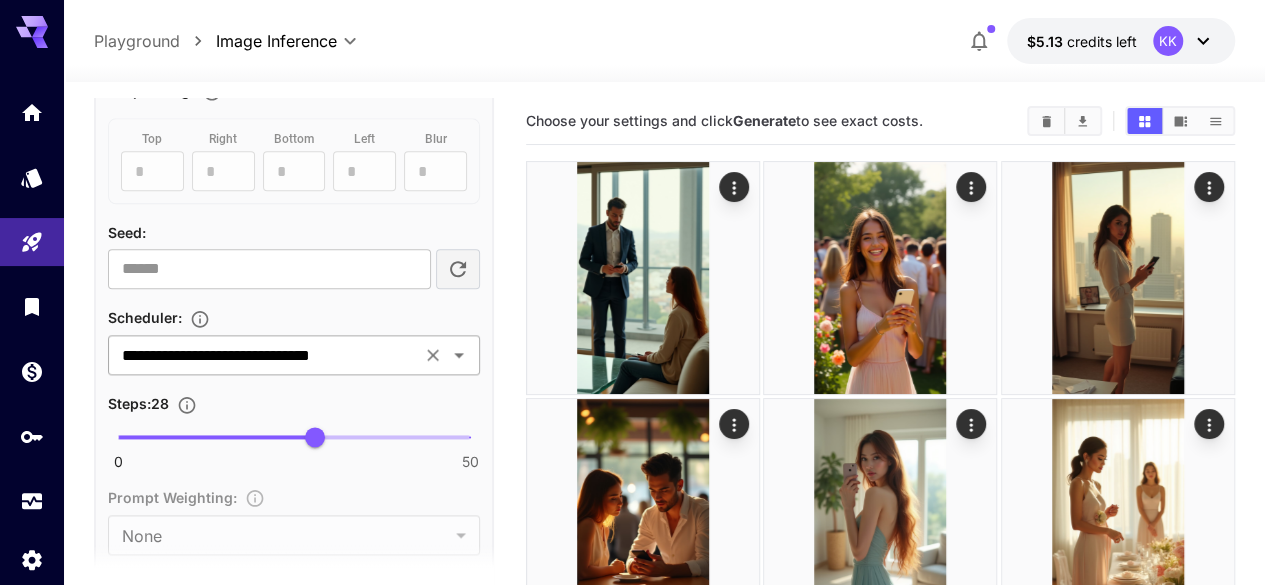 click 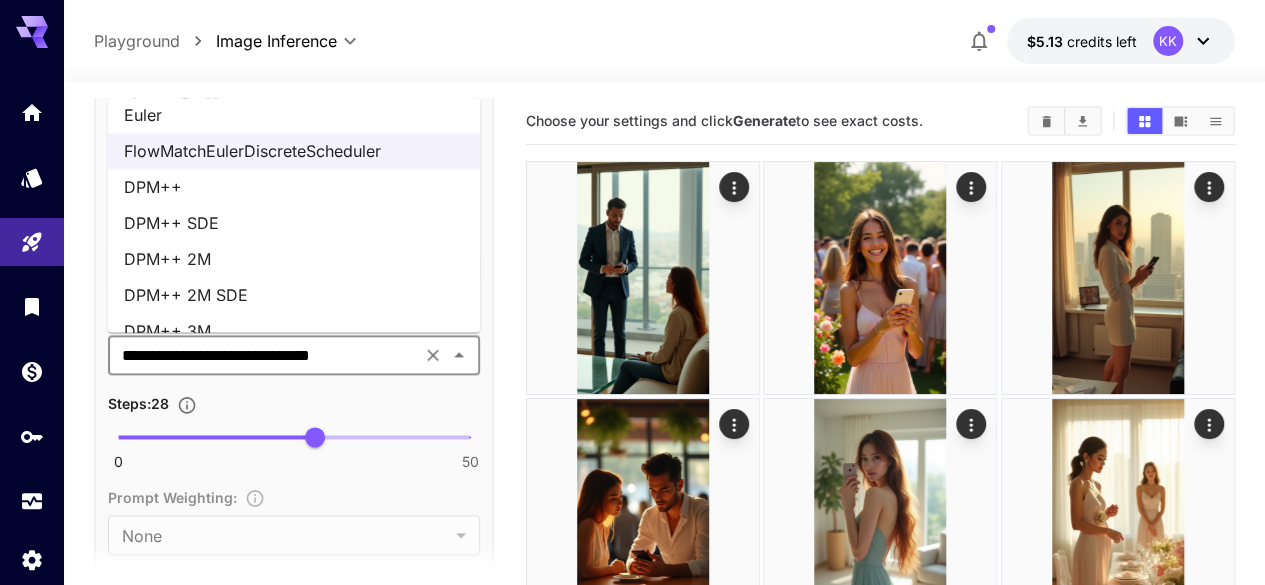 scroll, scrollTop: 70, scrollLeft: 0, axis: vertical 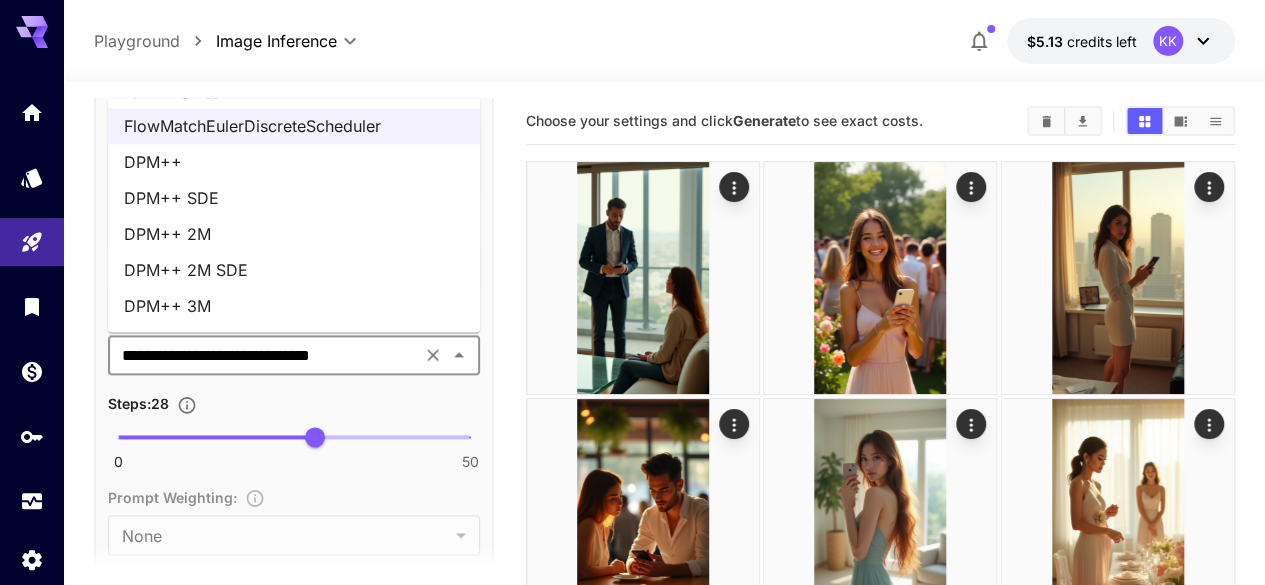click on "DPM++ 3M" at bounding box center [294, 306] 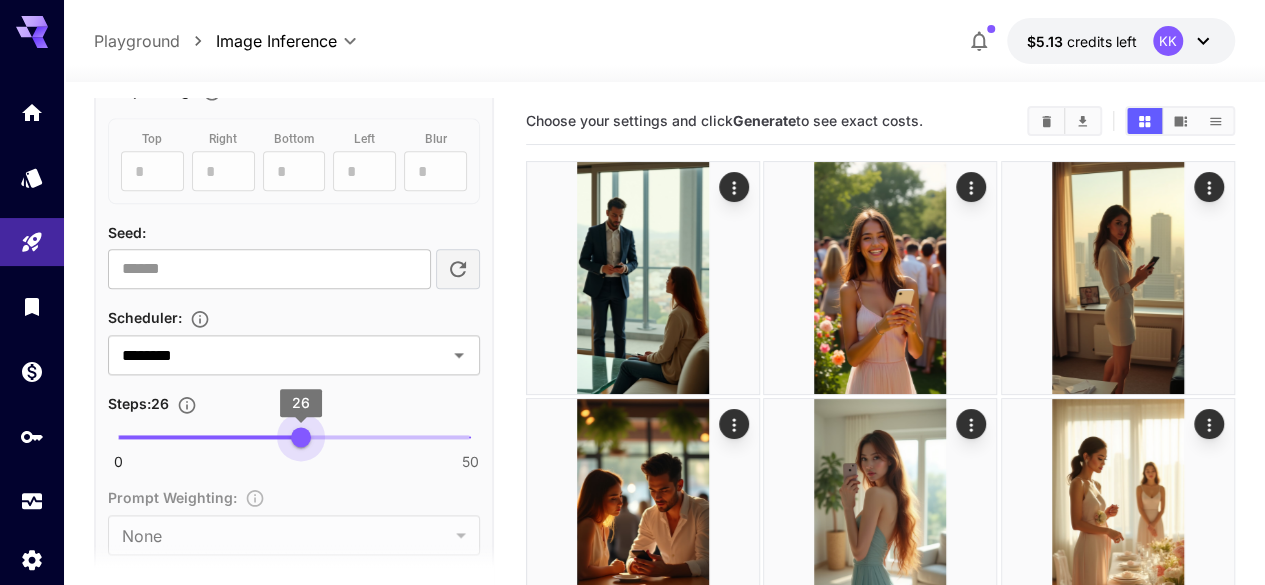 type on "**" 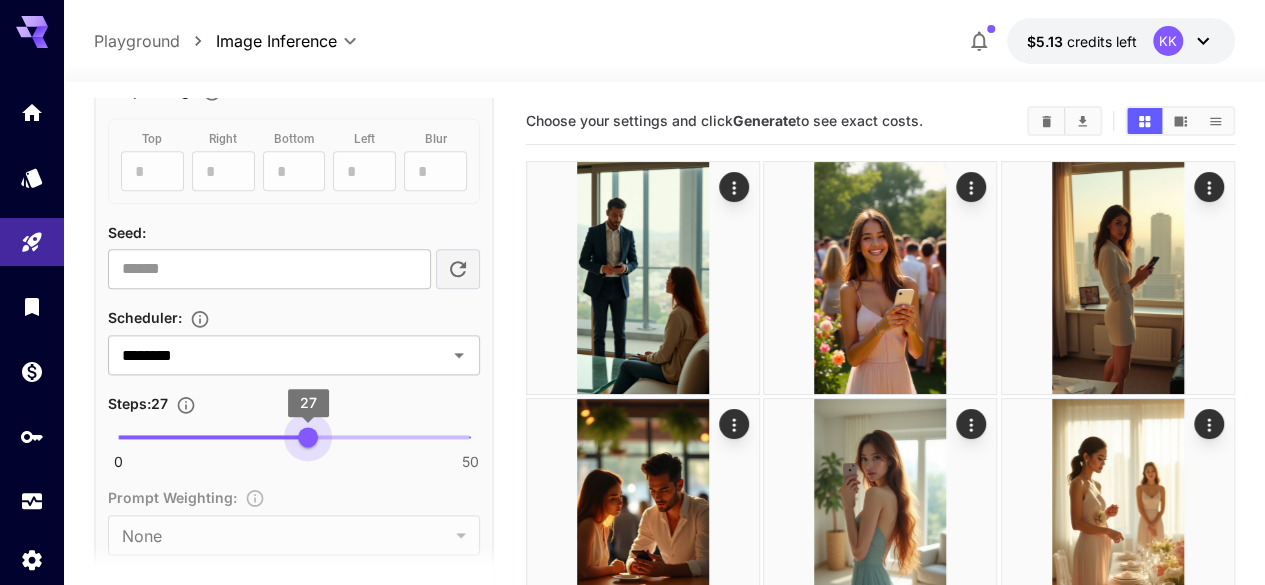 click on "27" at bounding box center [308, 437] 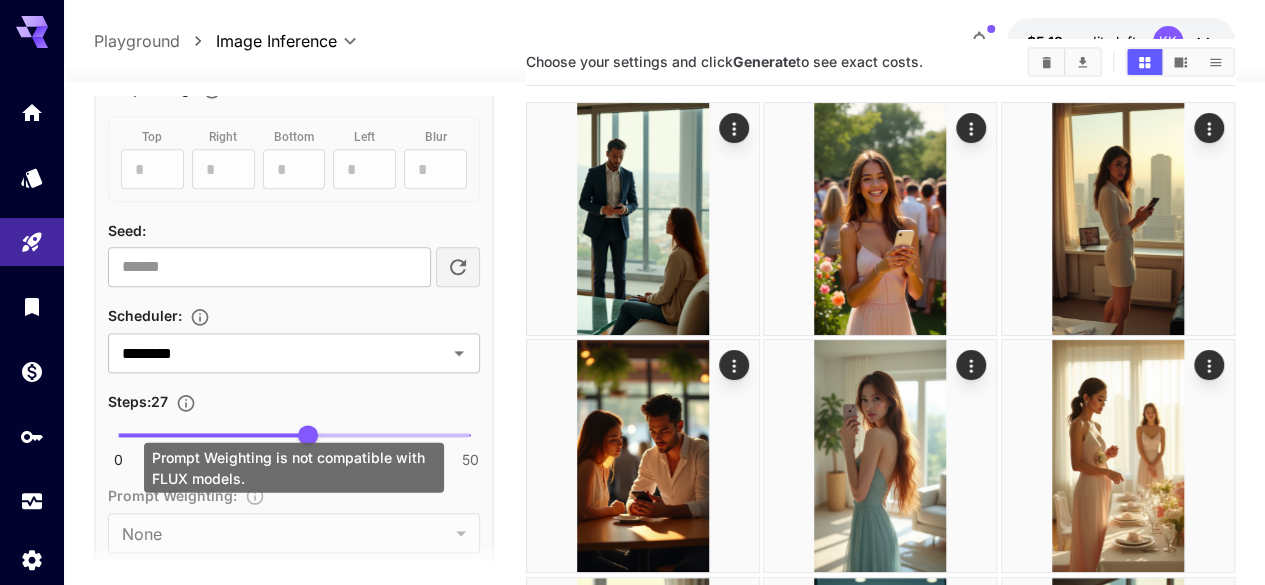 scroll, scrollTop: 100, scrollLeft: 0, axis: vertical 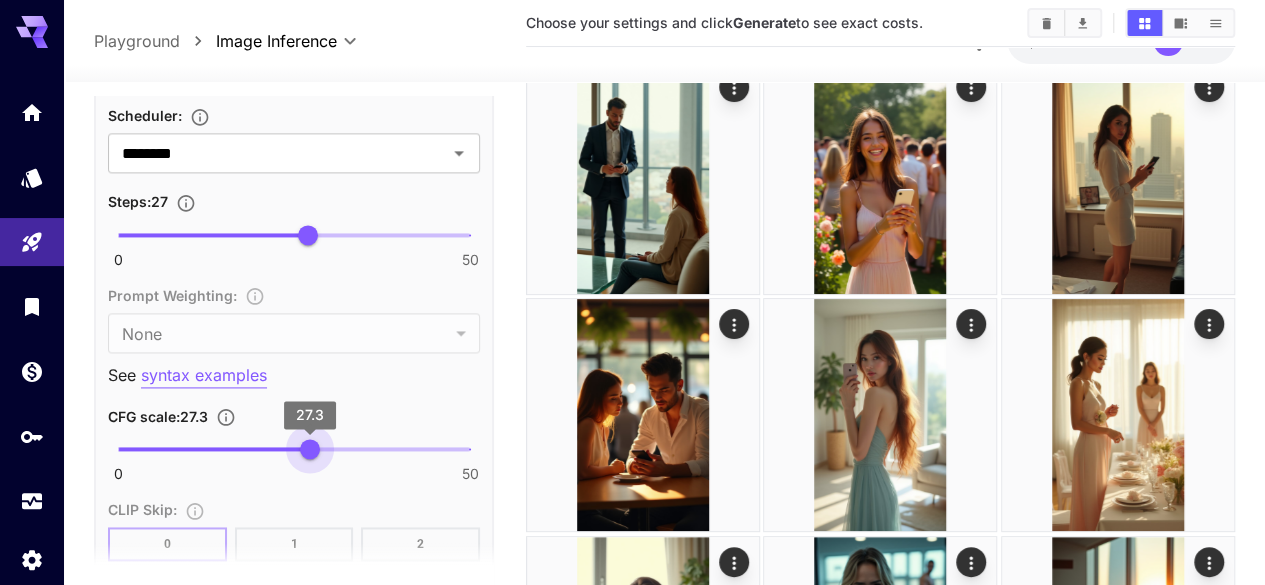 type on "**" 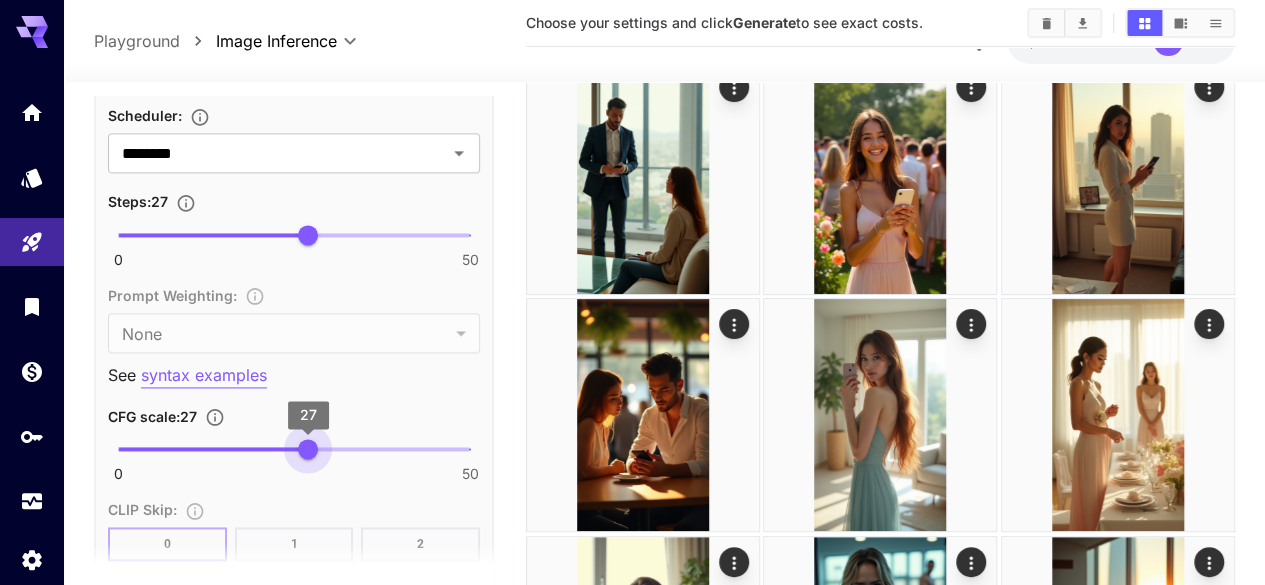 drag, startPoint x: 144, startPoint y: 440, endPoint x: 308, endPoint y: 439, distance: 164.00305 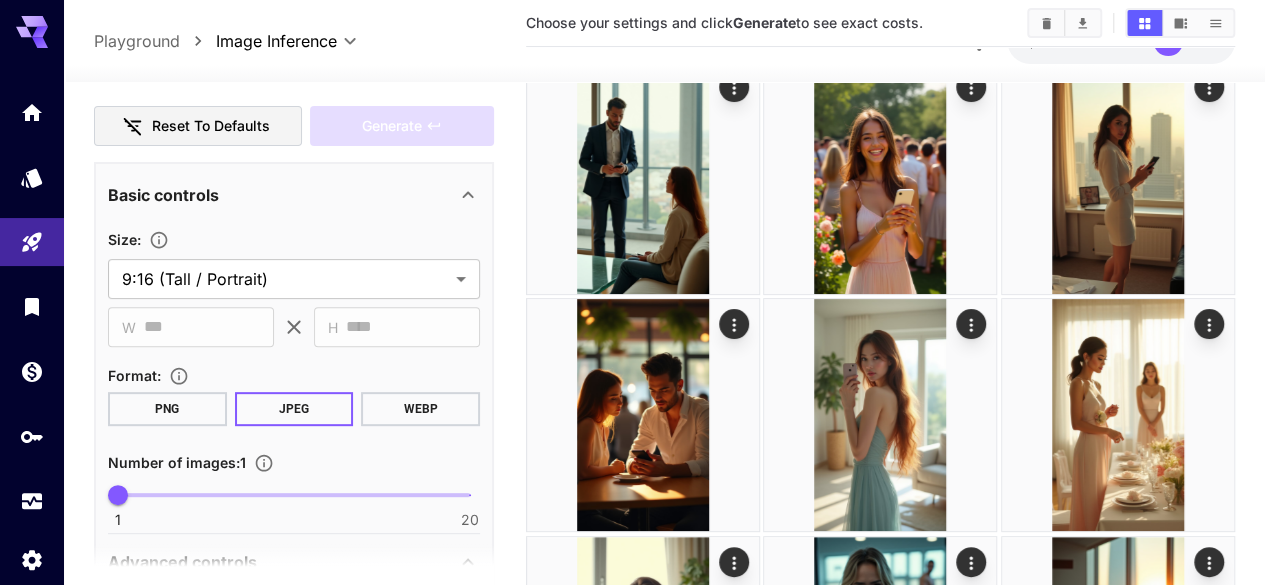 scroll, scrollTop: 100, scrollLeft: 0, axis: vertical 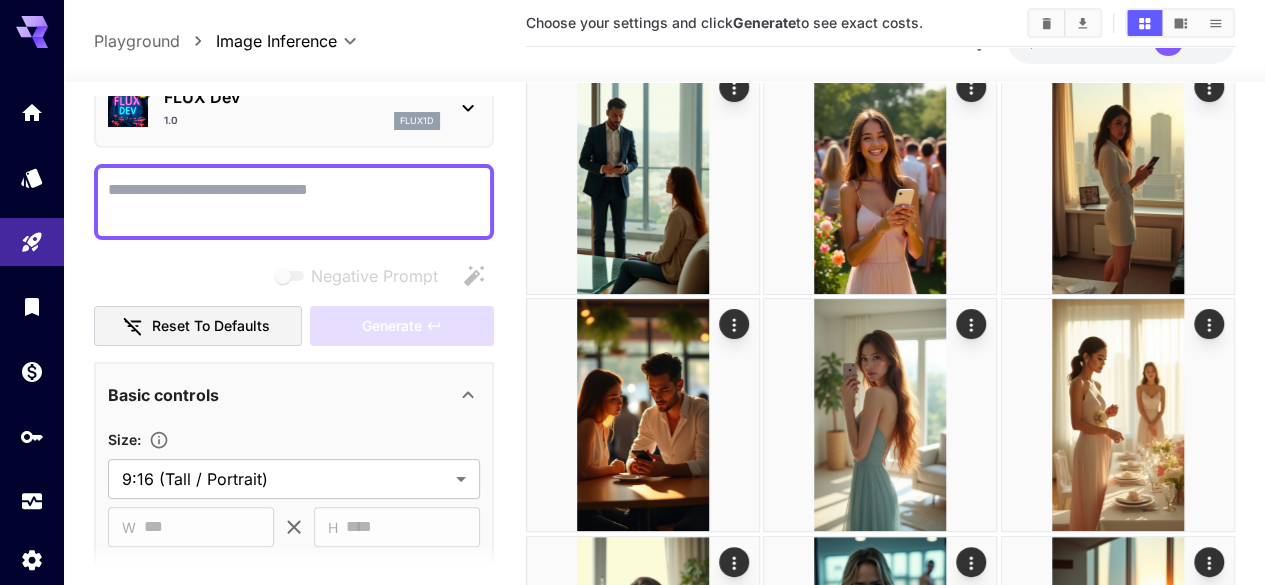 click on "Negative Prompt" at bounding box center [294, 202] 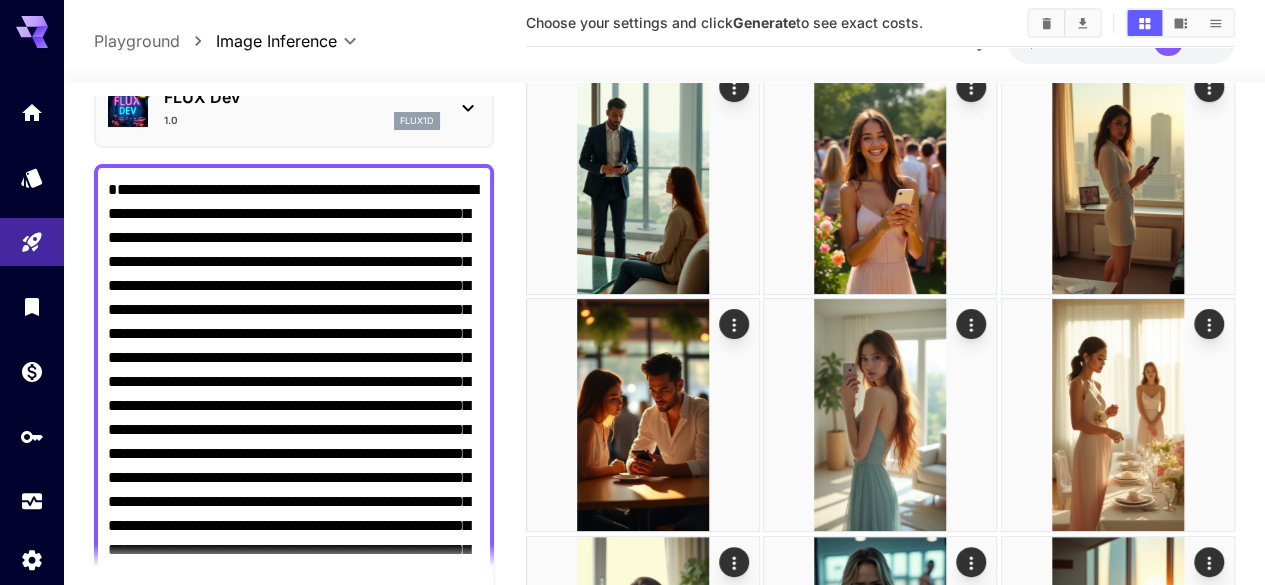 scroll, scrollTop: 108, scrollLeft: 0, axis: vertical 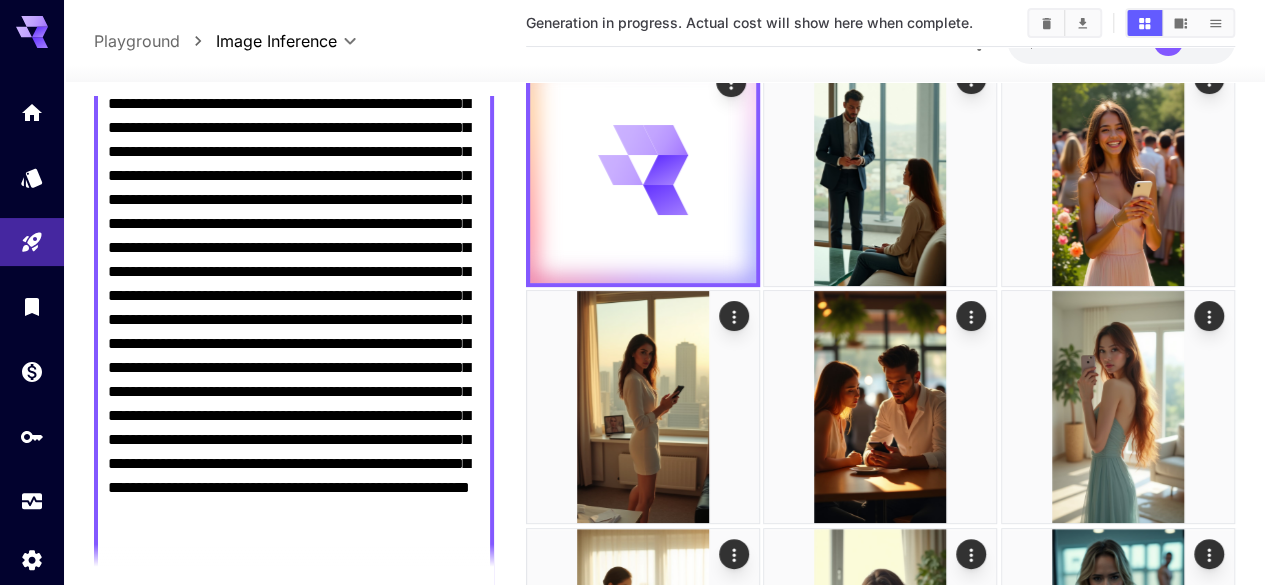 type on "**********" 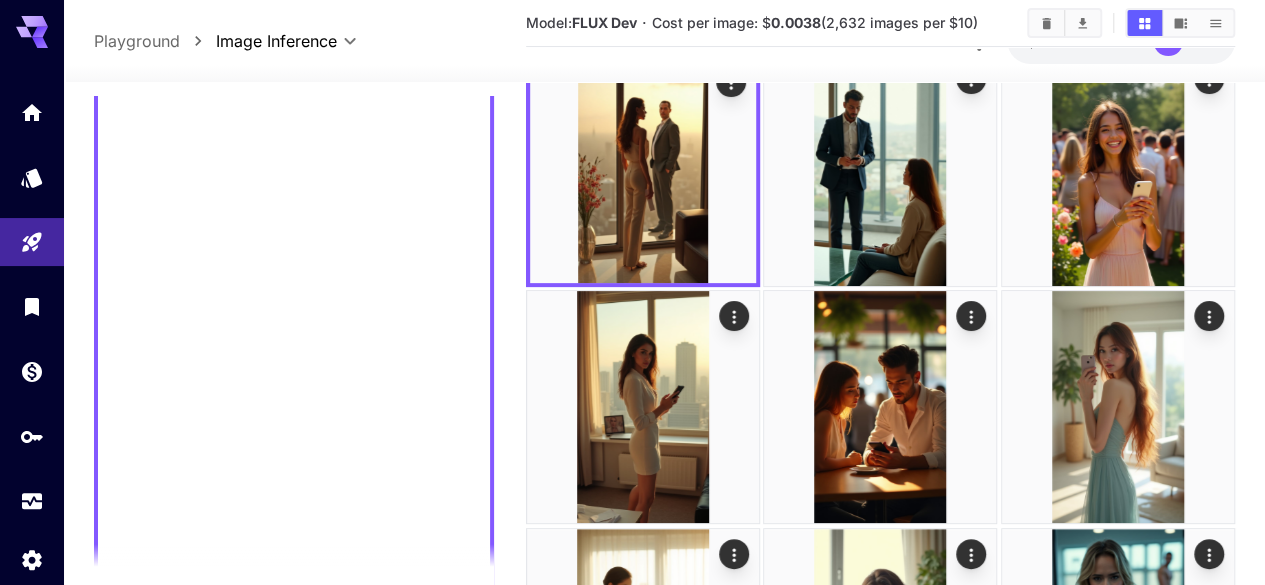 scroll, scrollTop: 183, scrollLeft: 0, axis: vertical 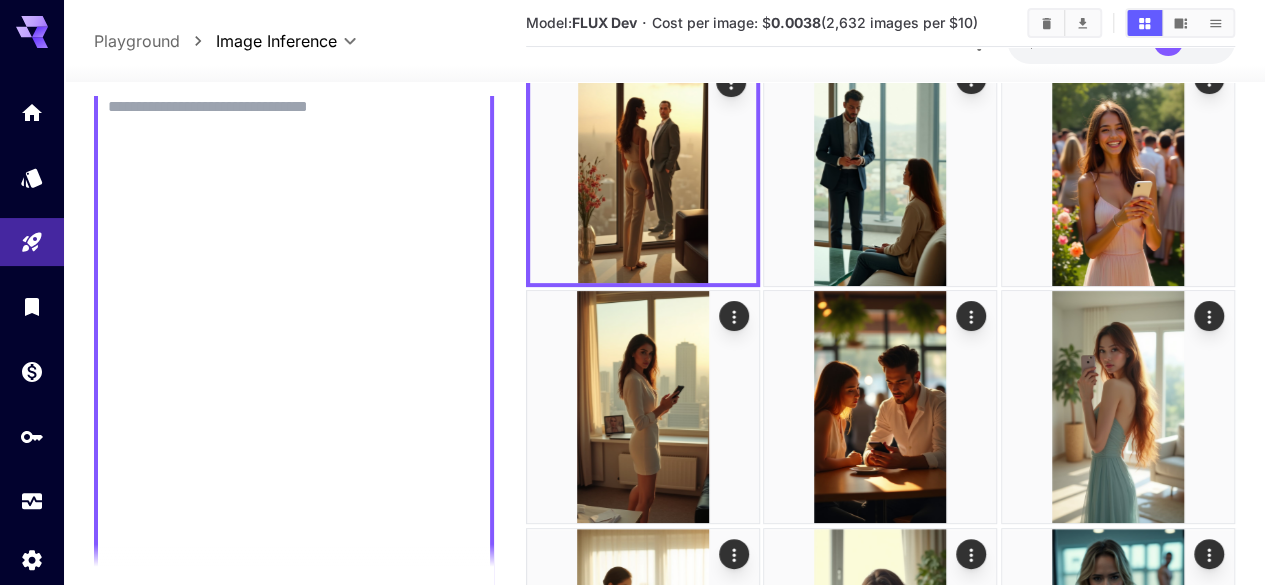 paste on "**********" 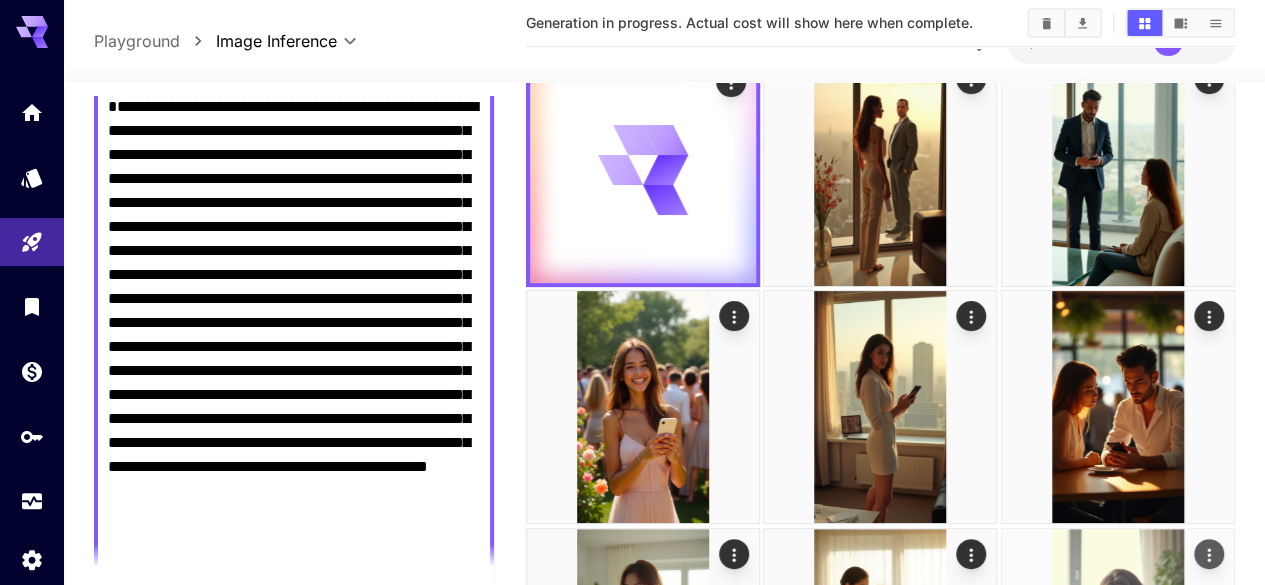 type on "**********" 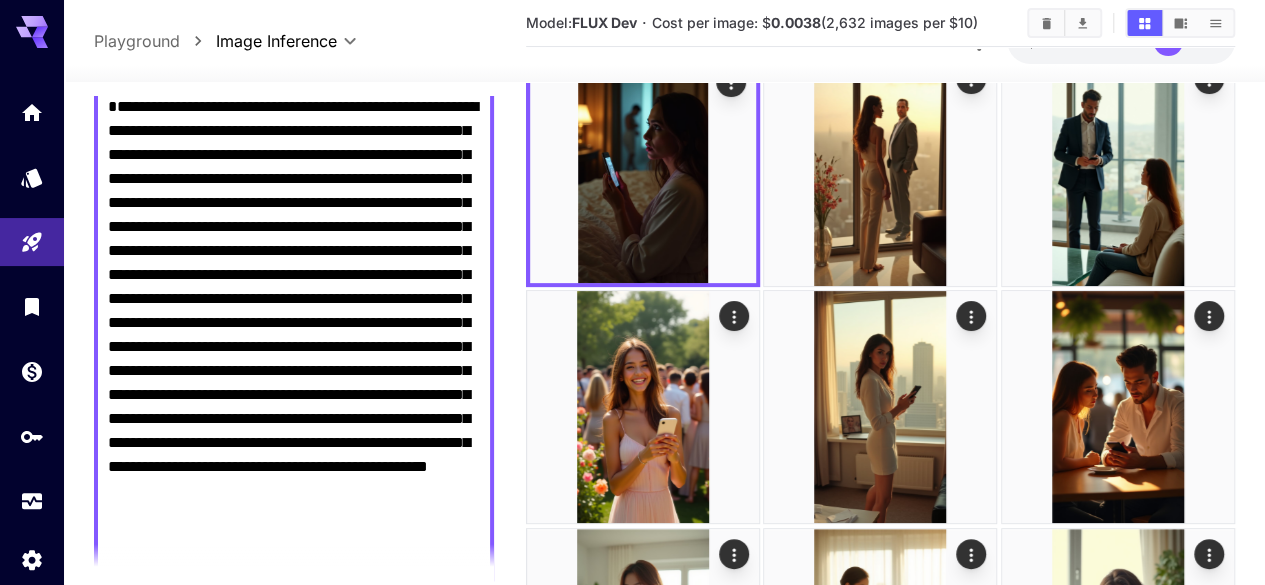 click on "**********" at bounding box center [294, 335] 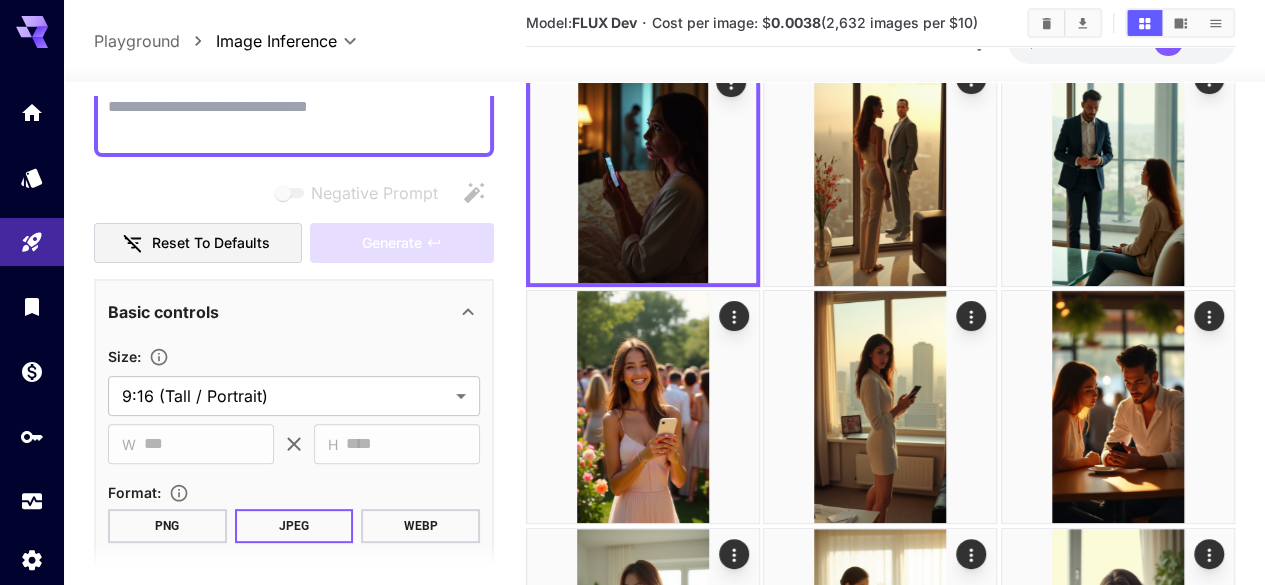 paste on "**********" 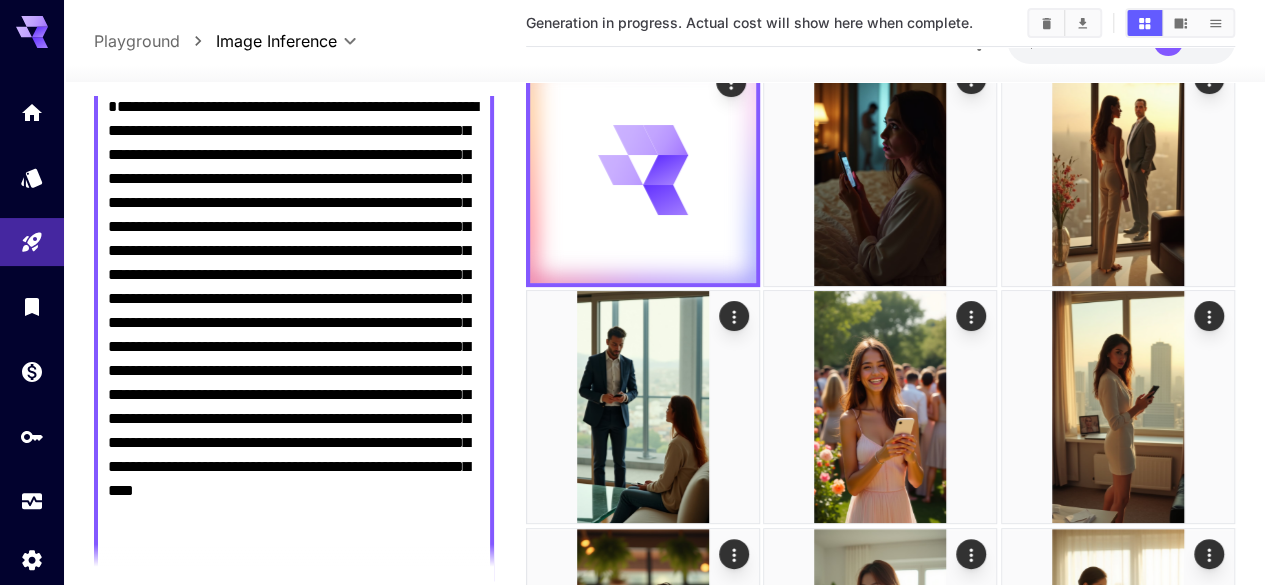 type on "**********" 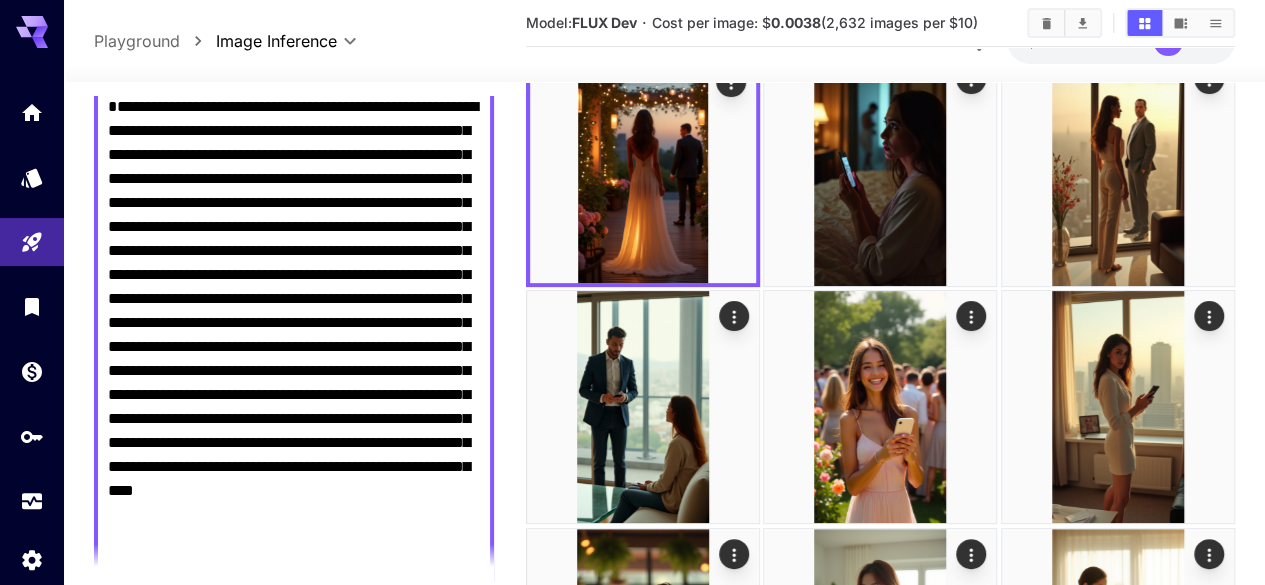 click on "**********" at bounding box center (294, 335) 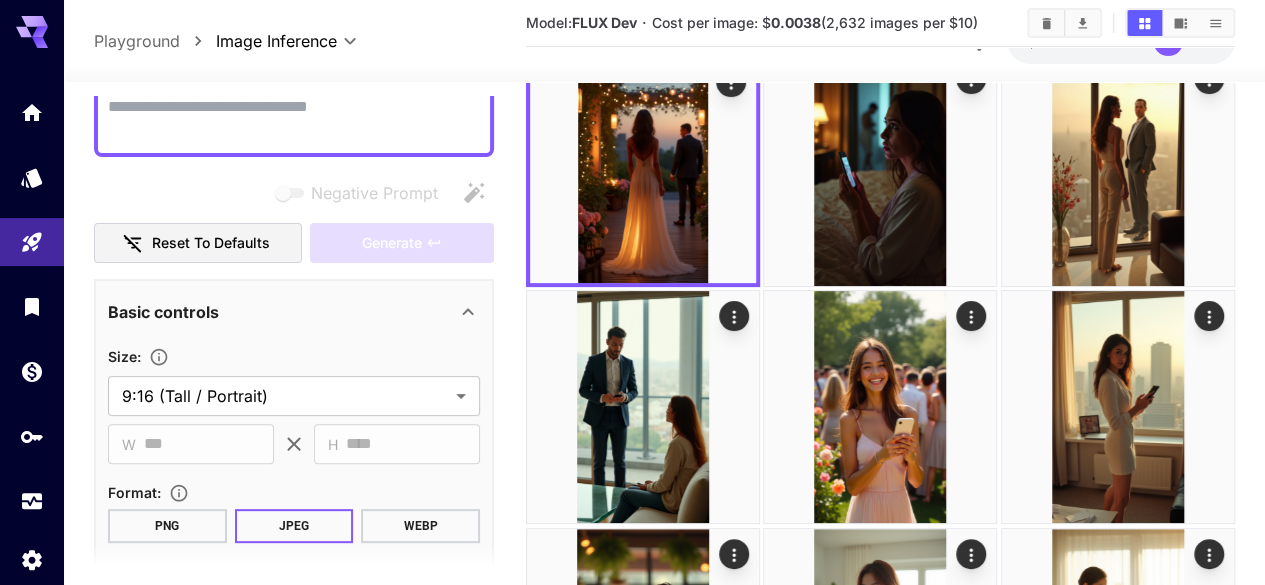paste on "**********" 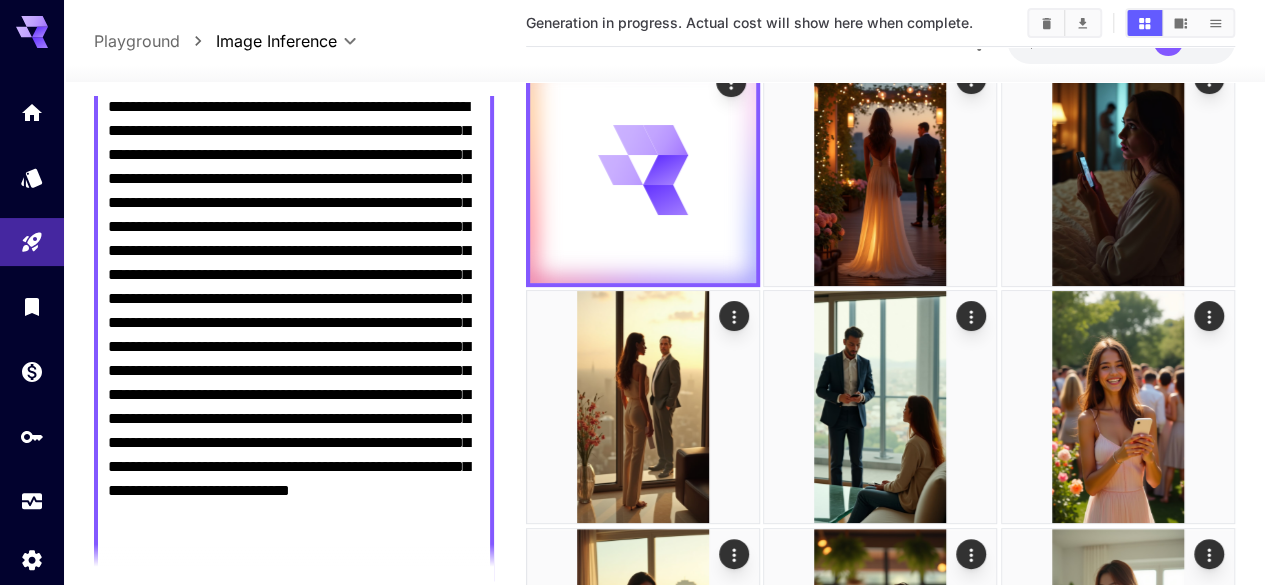 type on "**********" 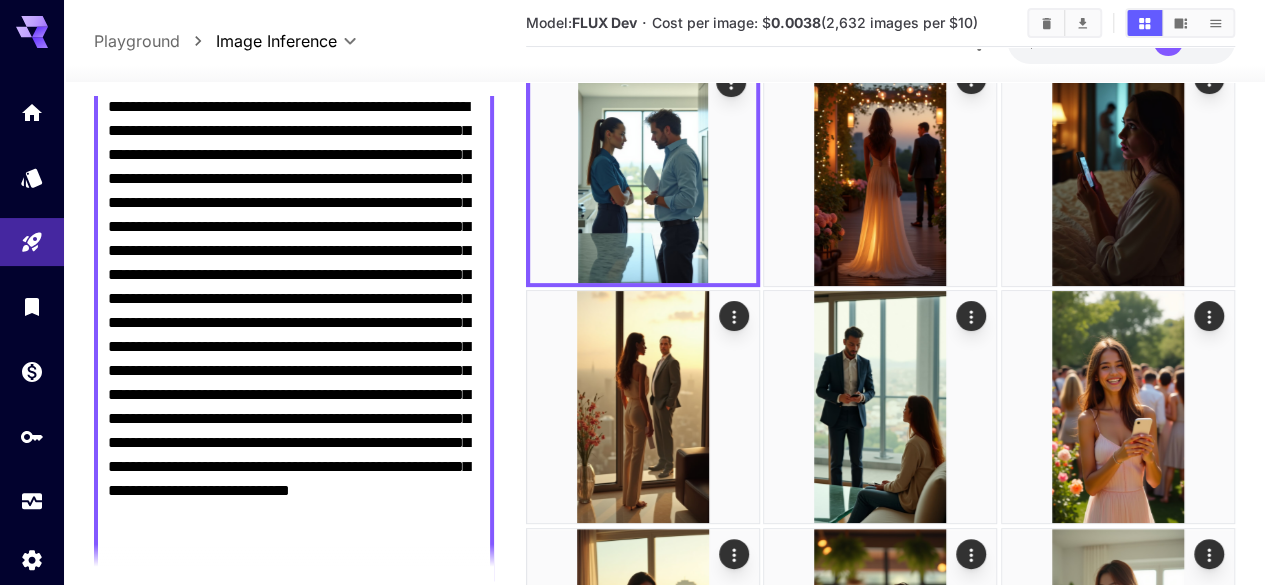 click on "**********" at bounding box center (294, 335) 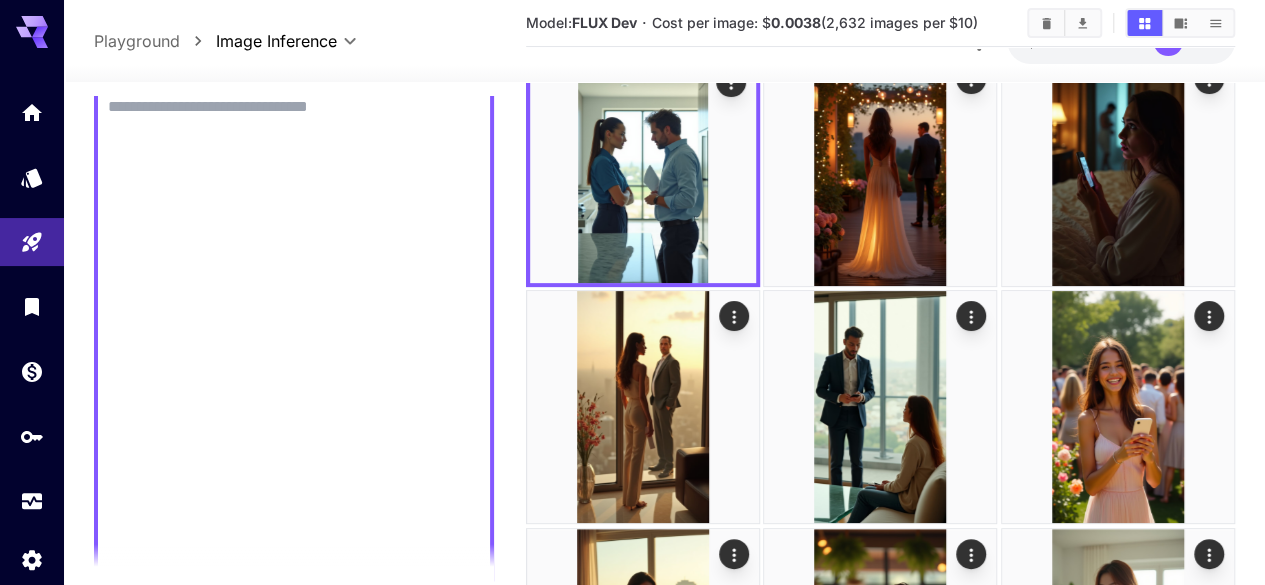 paste on "**********" 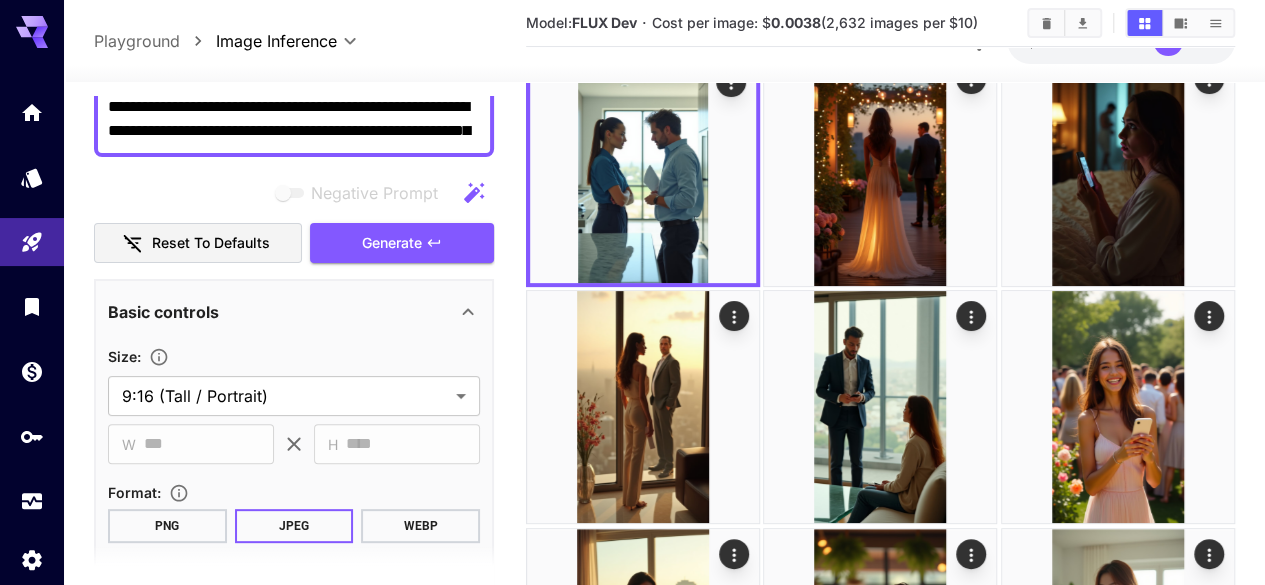 scroll, scrollTop: 116, scrollLeft: 0, axis: vertical 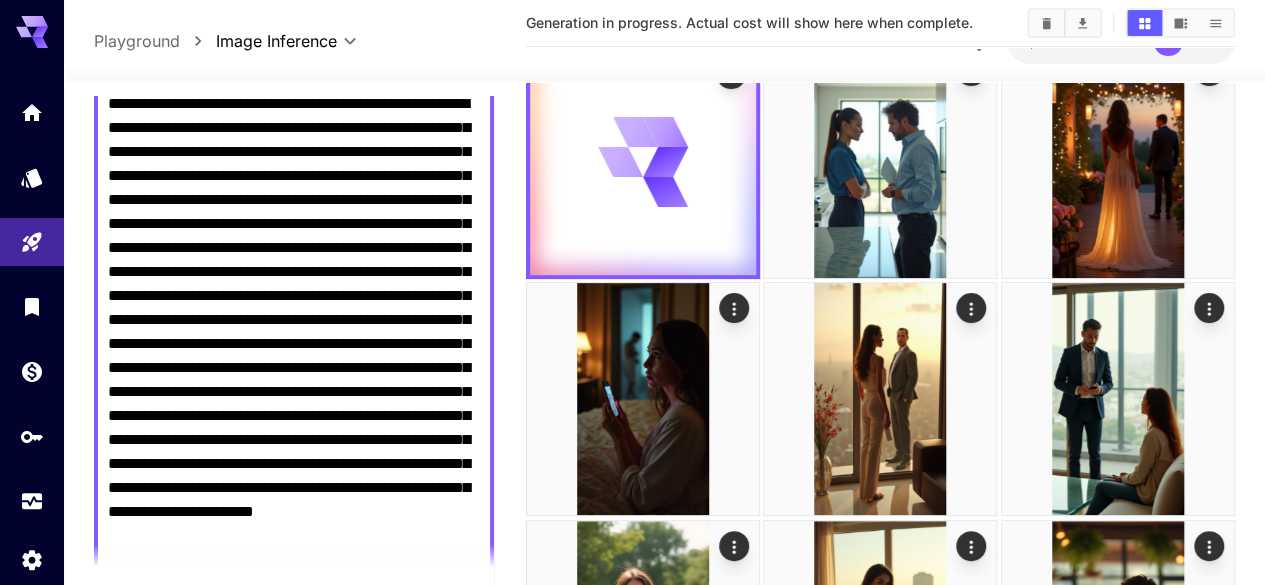 type on "**********" 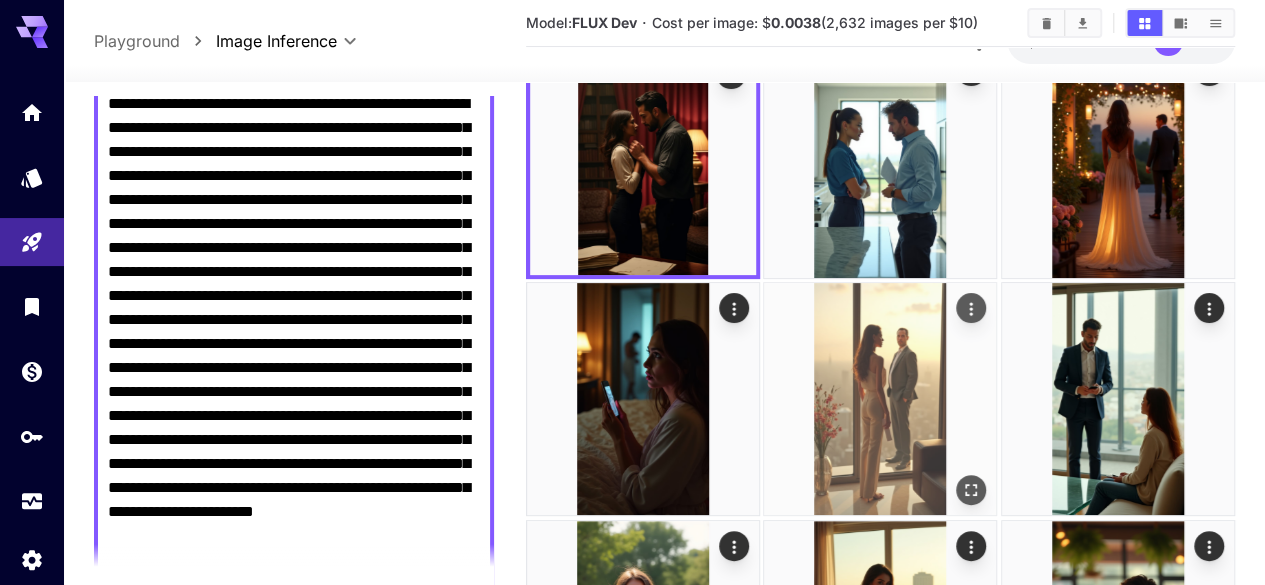 click 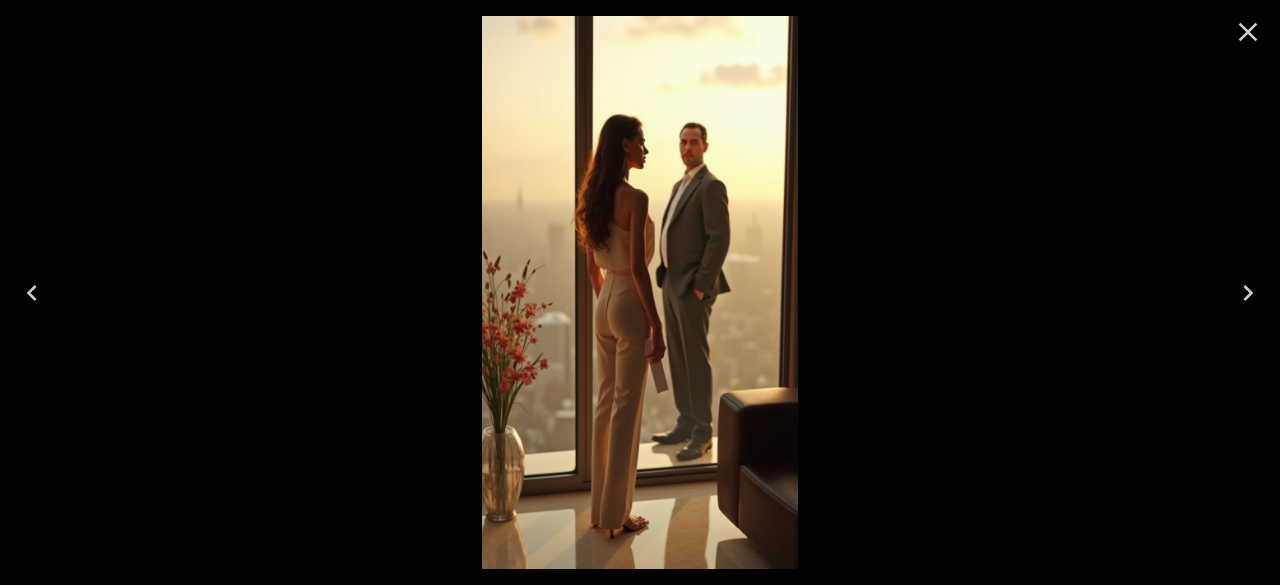 click 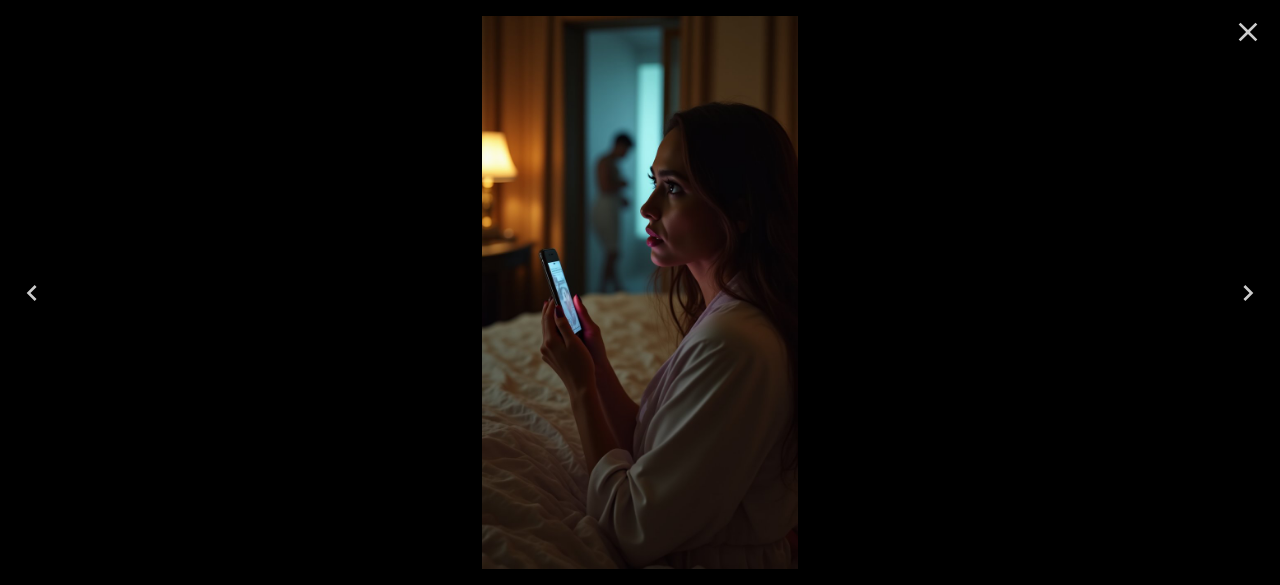click at bounding box center (32, 293) 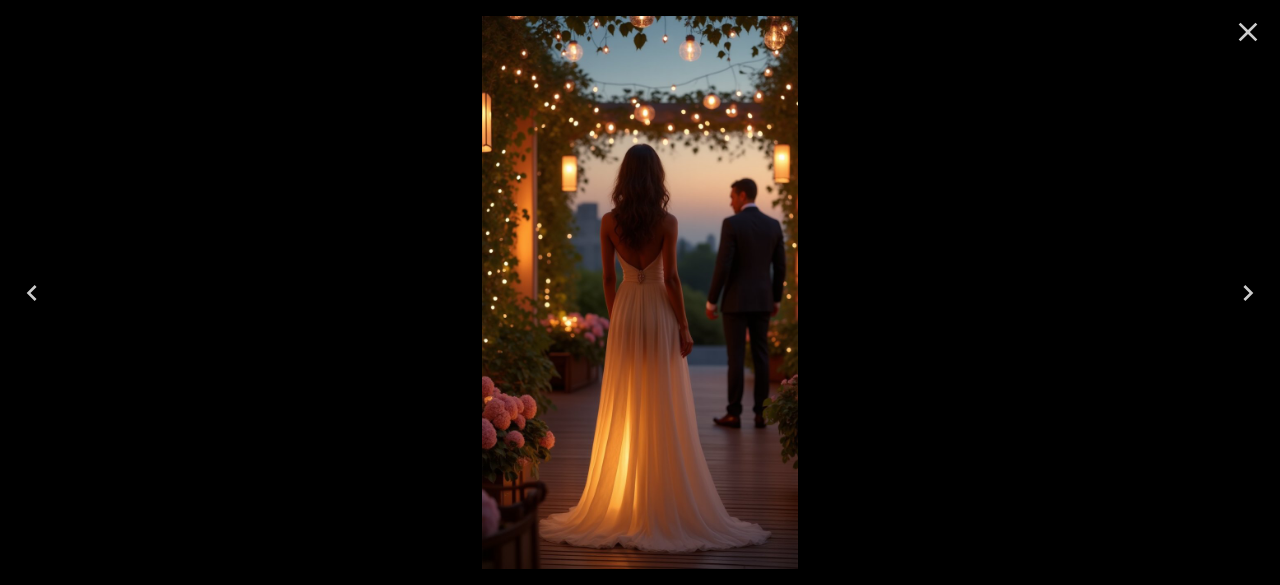click 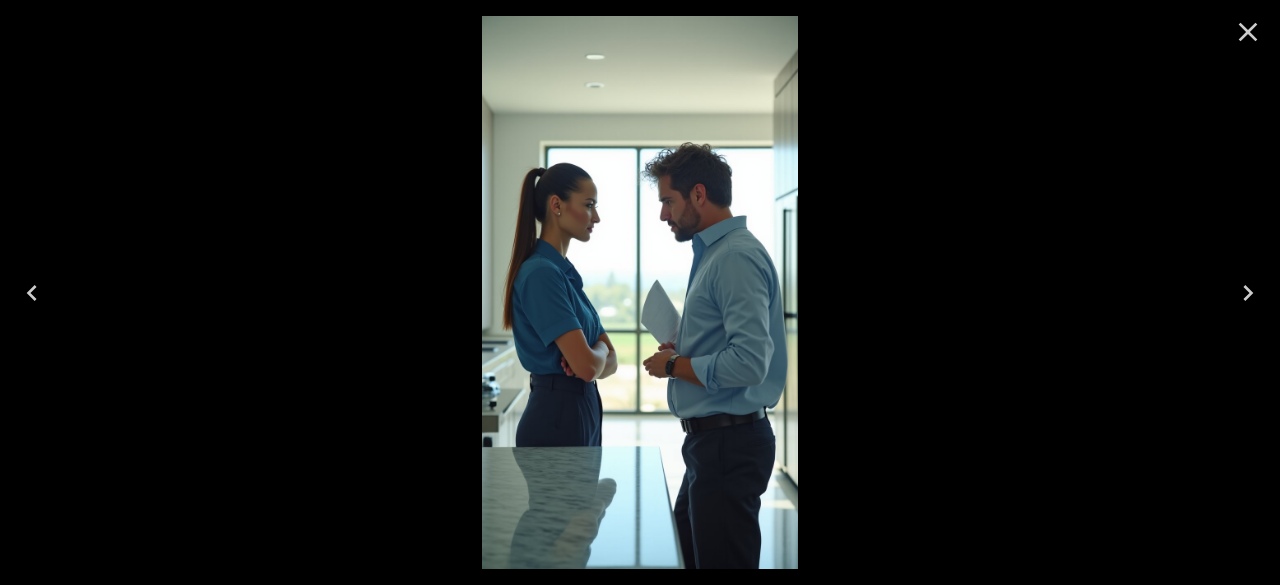 click 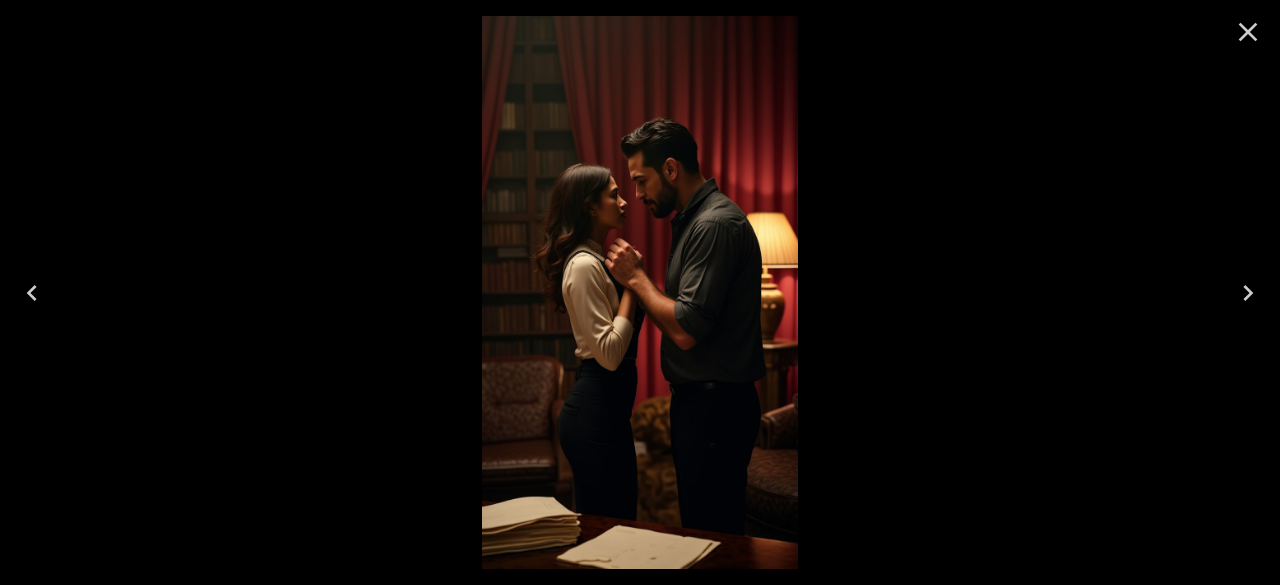 click at bounding box center (32, 293) 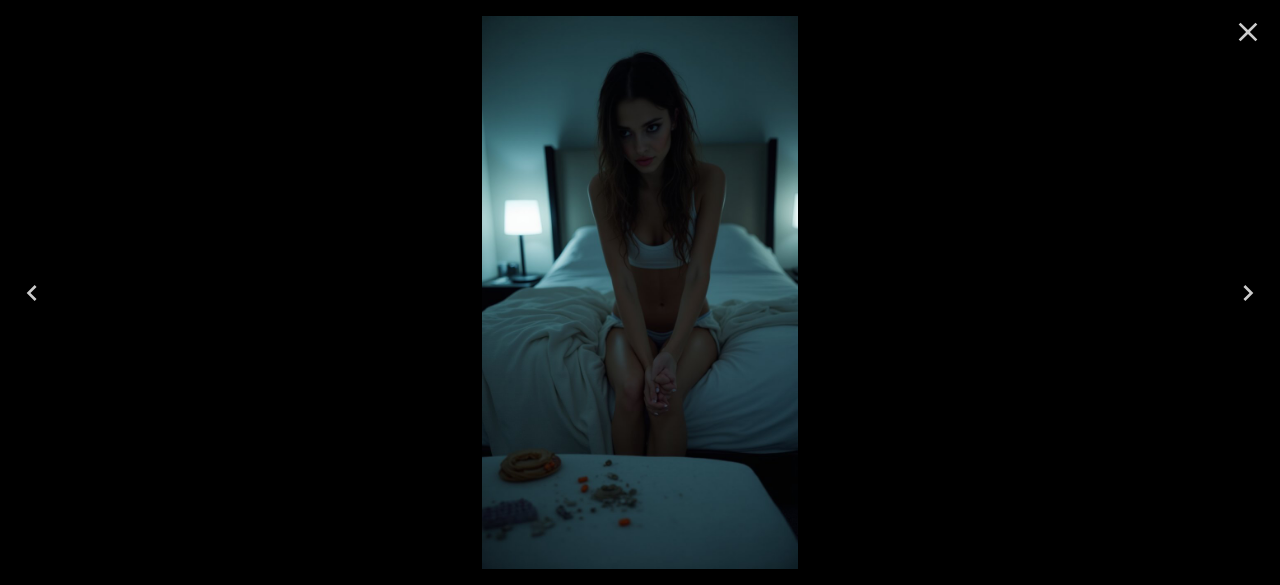 click 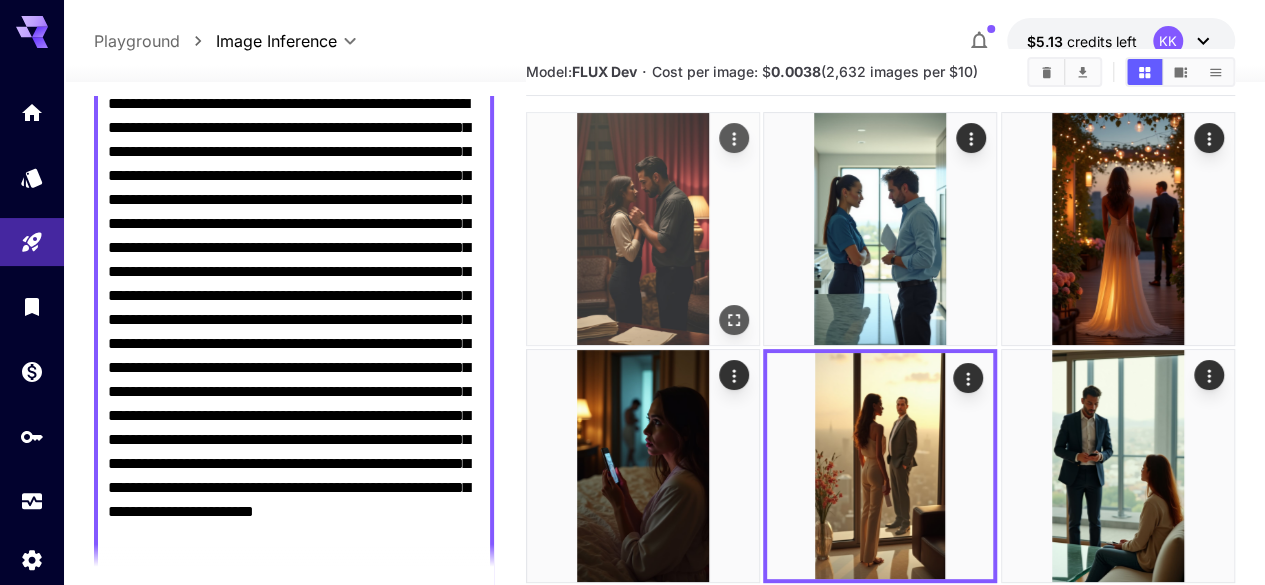 scroll, scrollTop: 0, scrollLeft: 0, axis: both 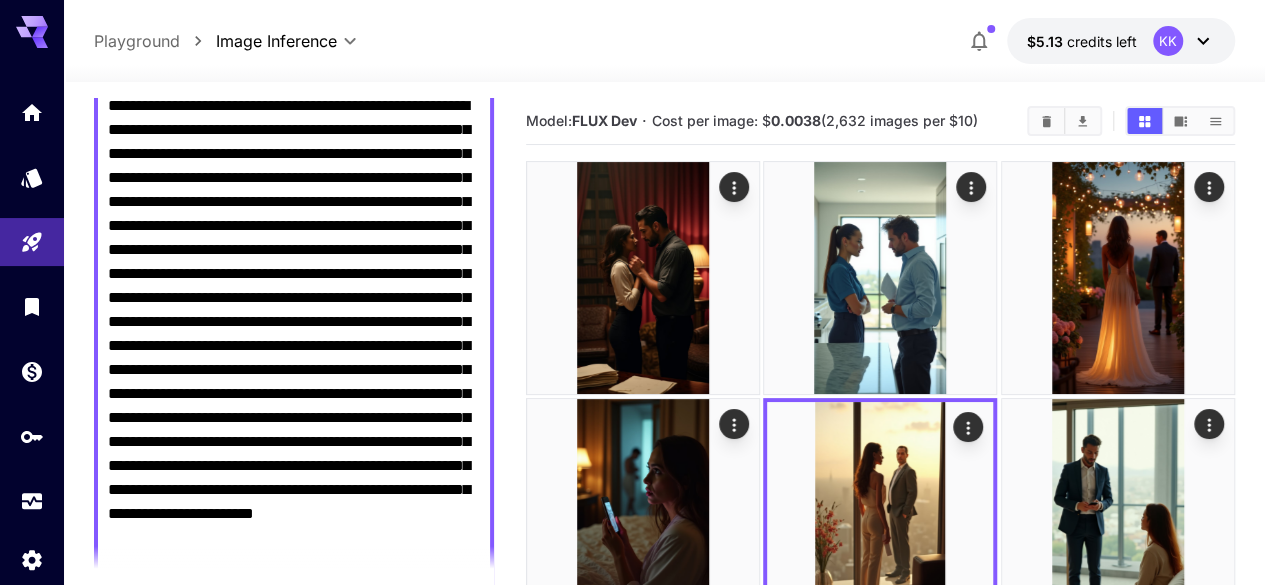 click on "Negative Prompt" at bounding box center (294, 346) 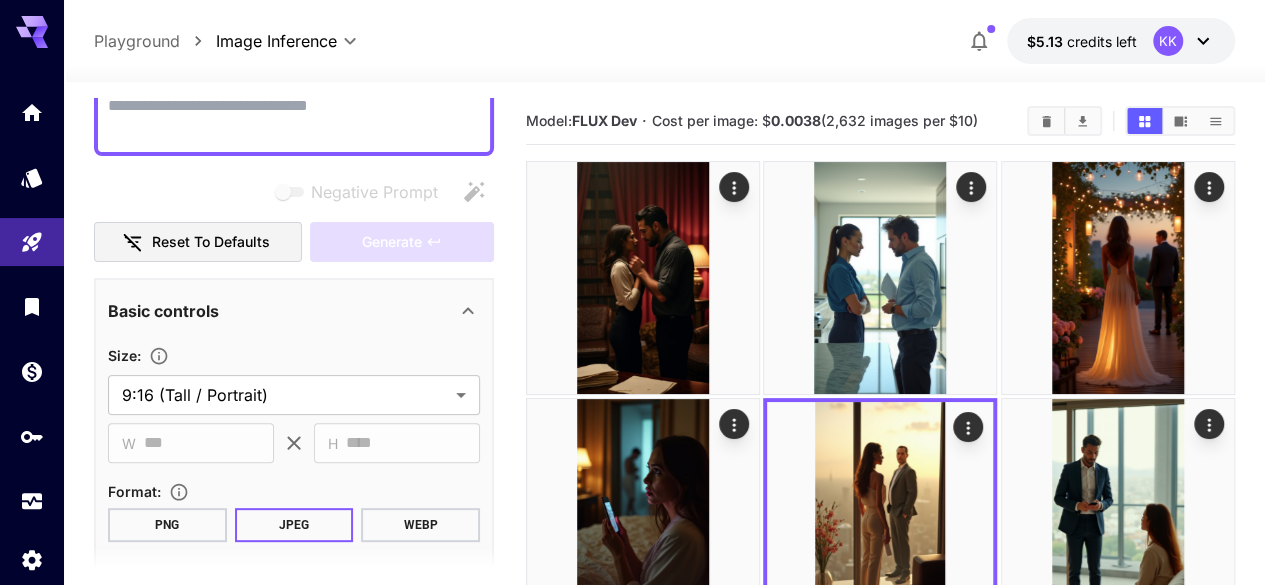 scroll, scrollTop: 183, scrollLeft: 0, axis: vertical 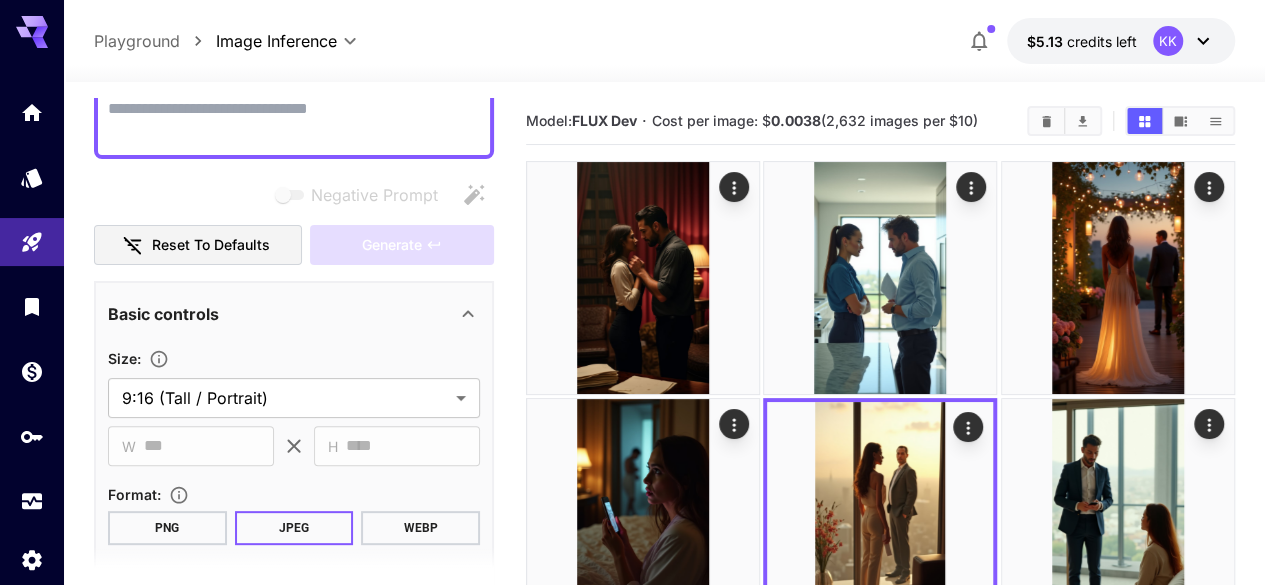 paste on "**********" 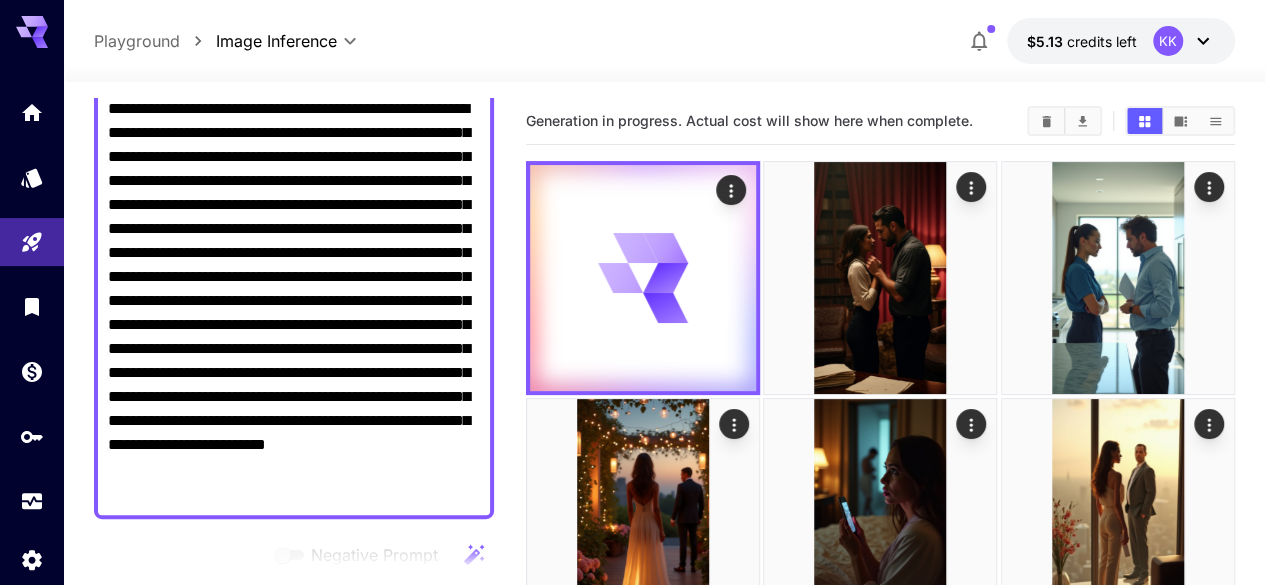 type on "**********" 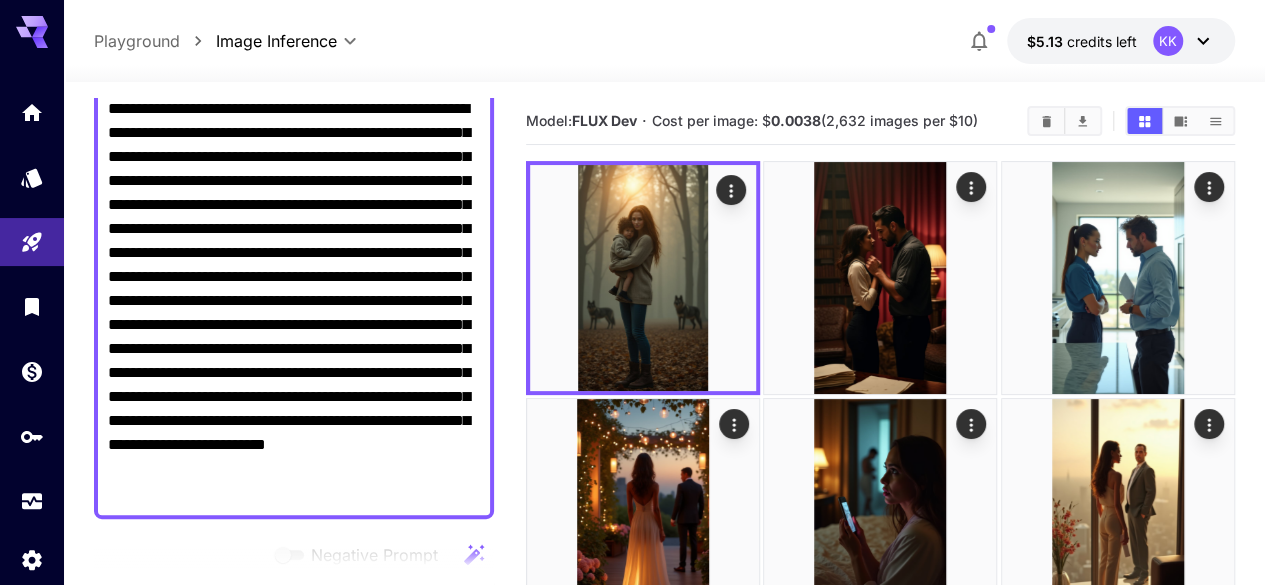 click on "**********" at bounding box center [294, 301] 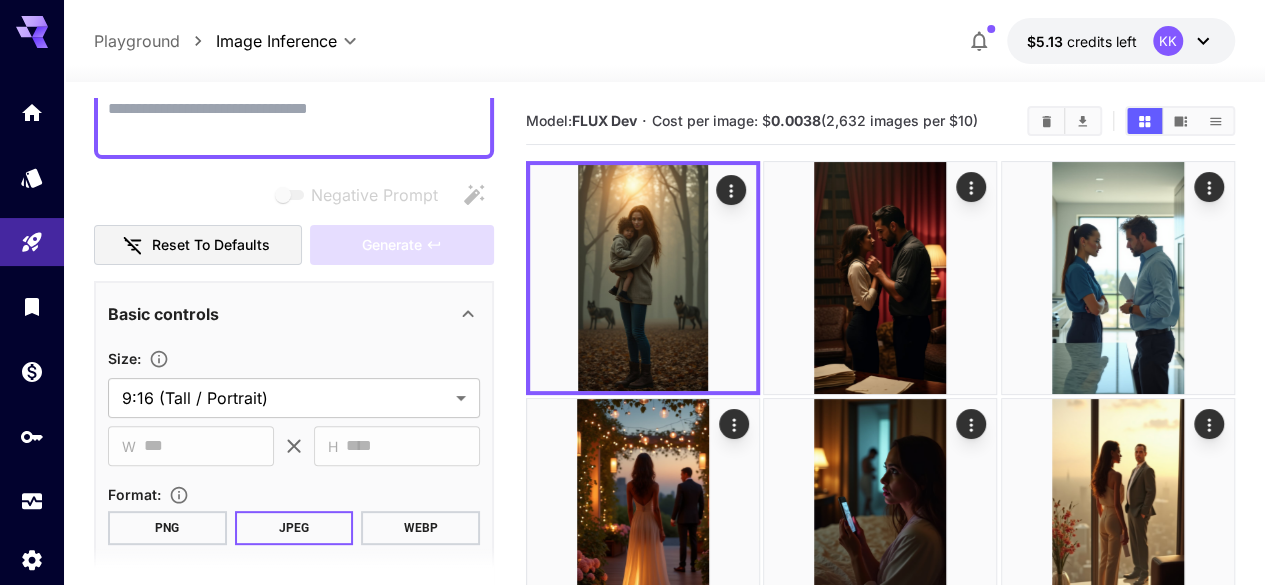 paste on "**********" 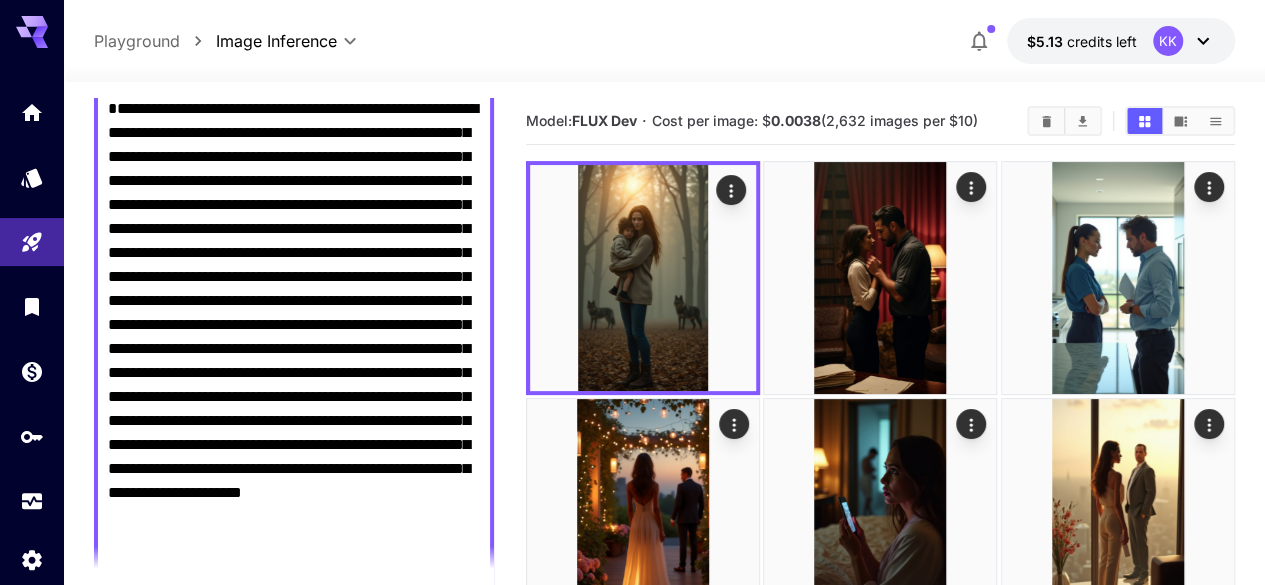 scroll, scrollTop: 10, scrollLeft: 0, axis: vertical 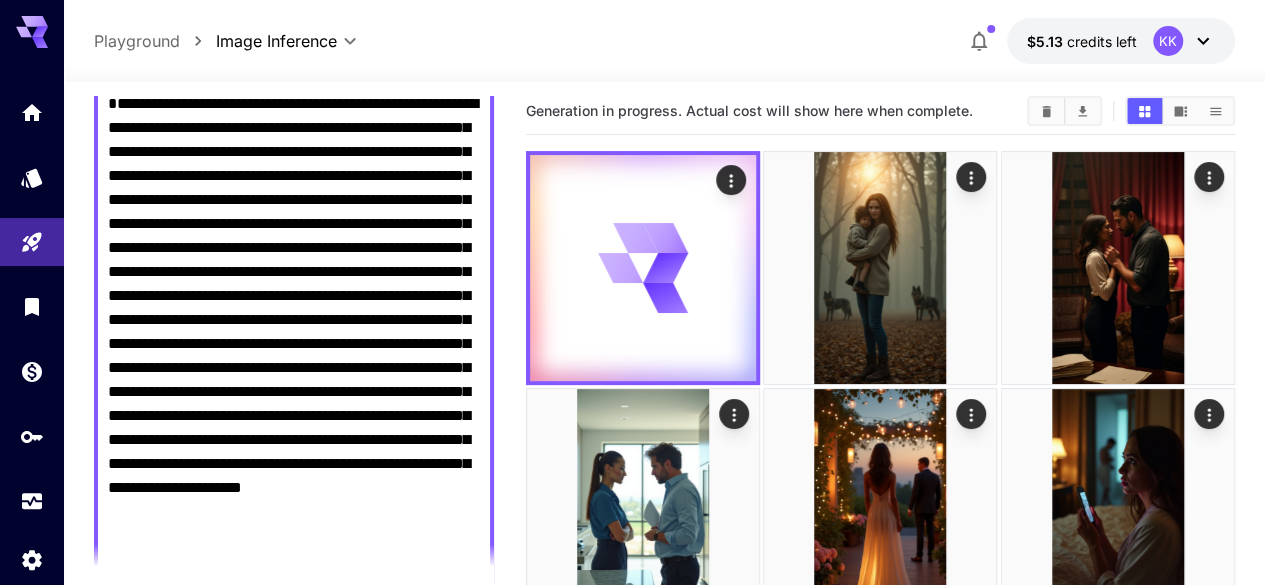 type on "**********" 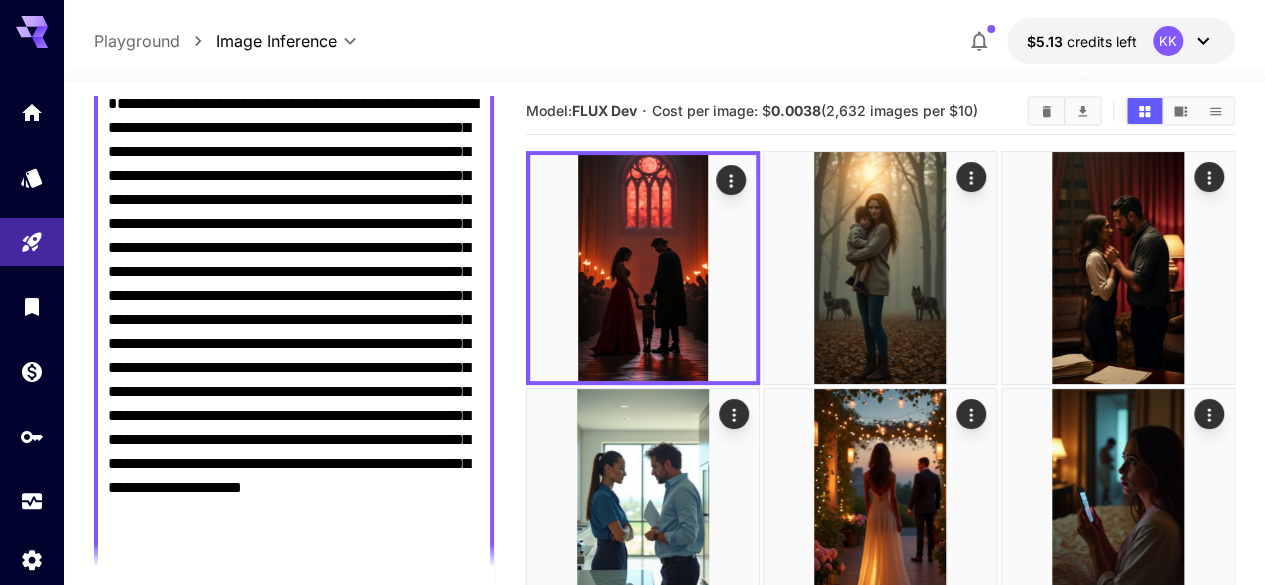 click on "**********" at bounding box center [294, 344] 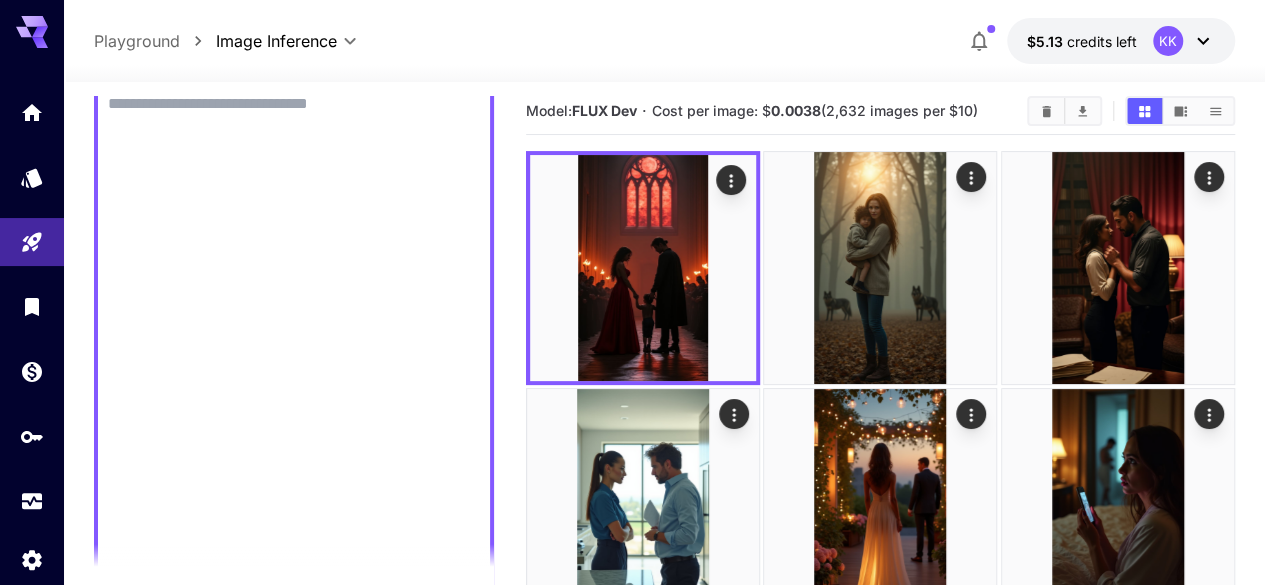 scroll, scrollTop: 183, scrollLeft: 0, axis: vertical 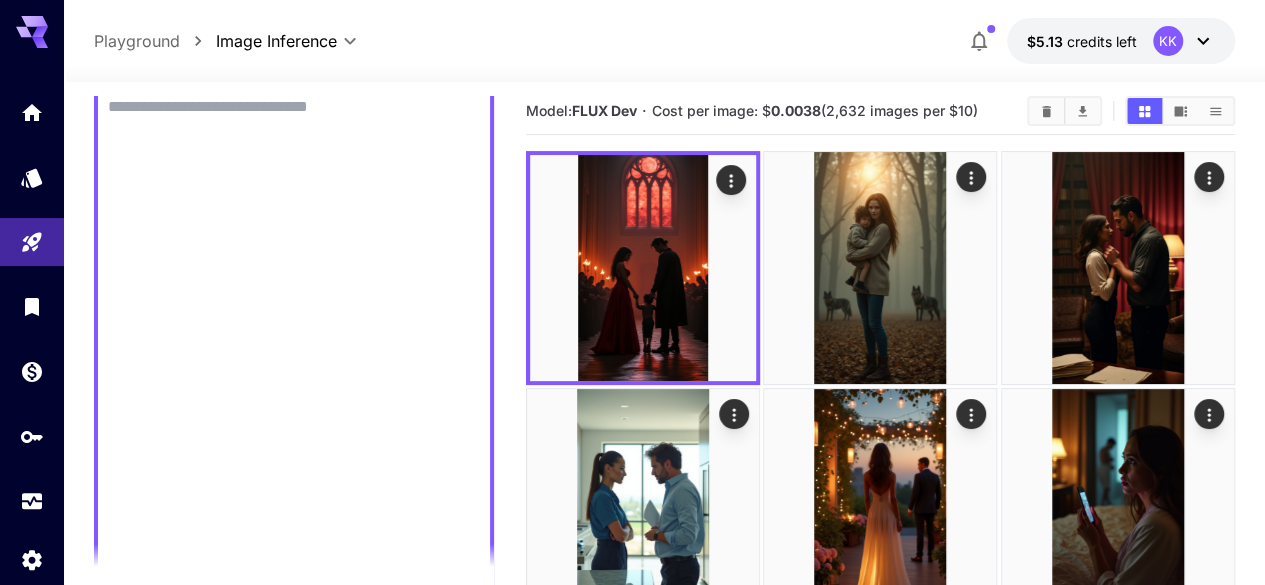 paste on "**********" 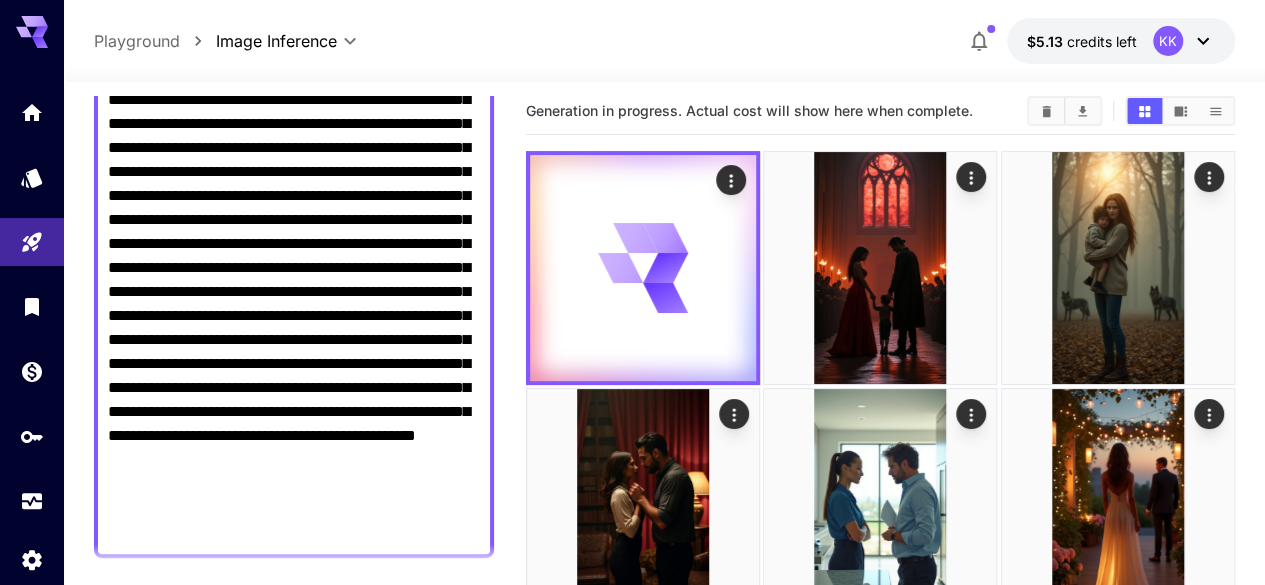 scroll, scrollTop: 383, scrollLeft: 0, axis: vertical 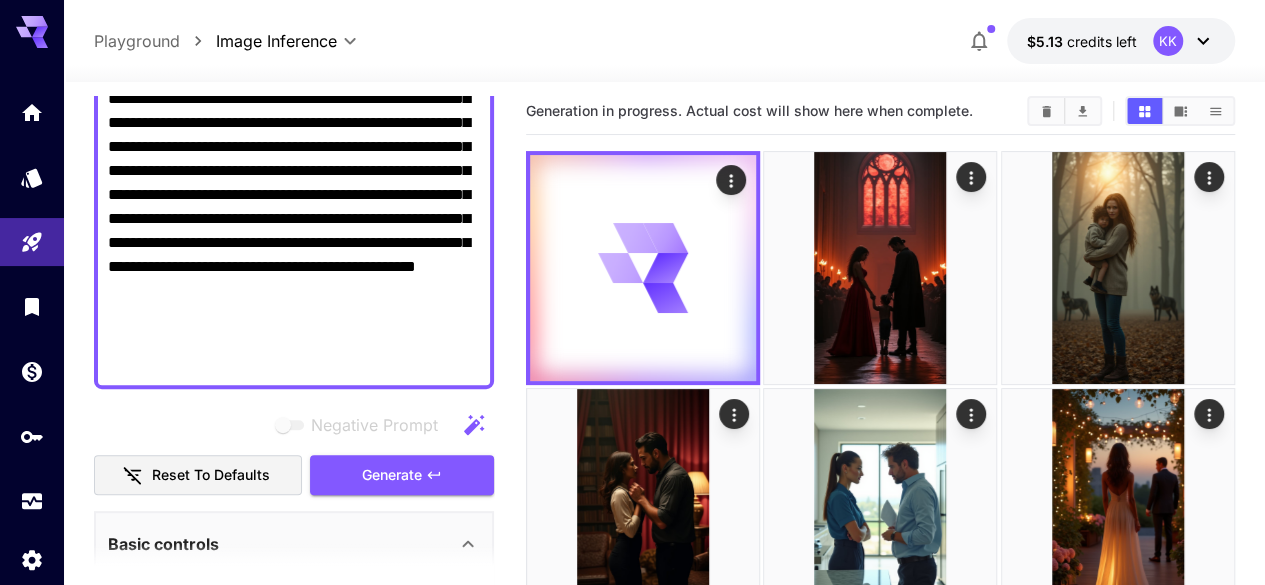 type on "**********" 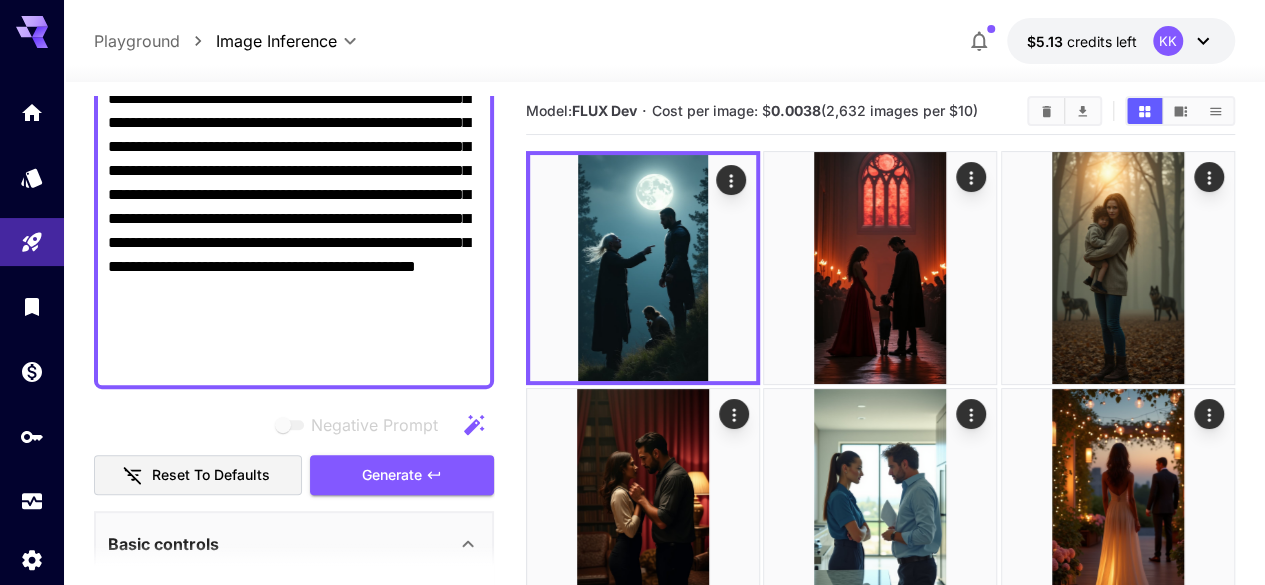 click on "**********" at bounding box center [294, 135] 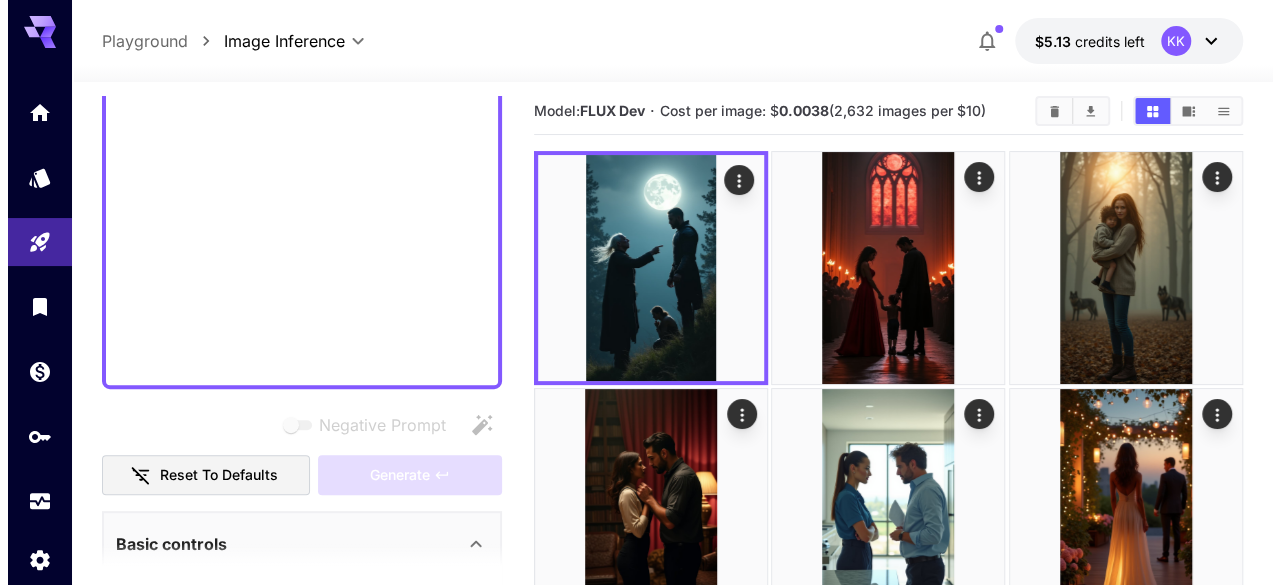 scroll, scrollTop: 183, scrollLeft: 0, axis: vertical 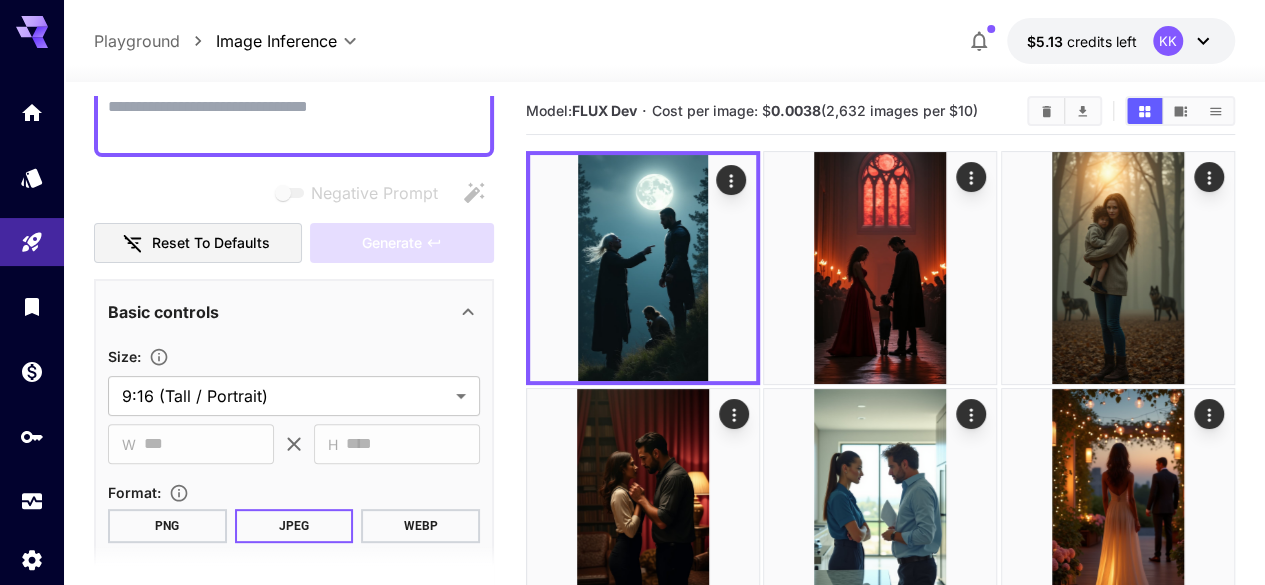 paste on "**********" 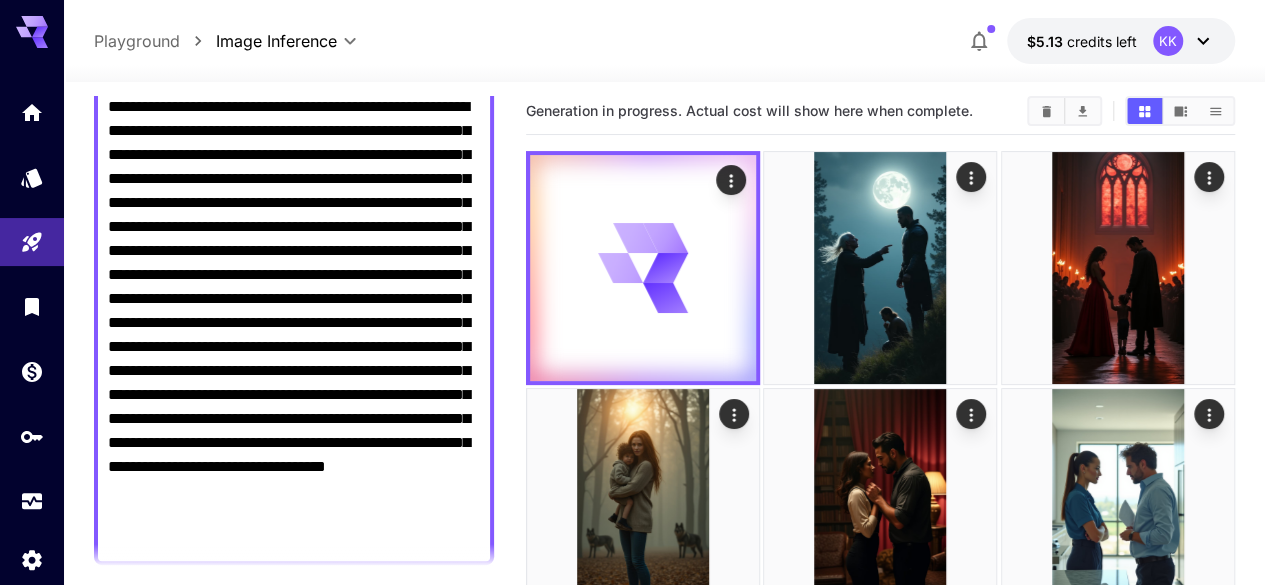 type on "**********" 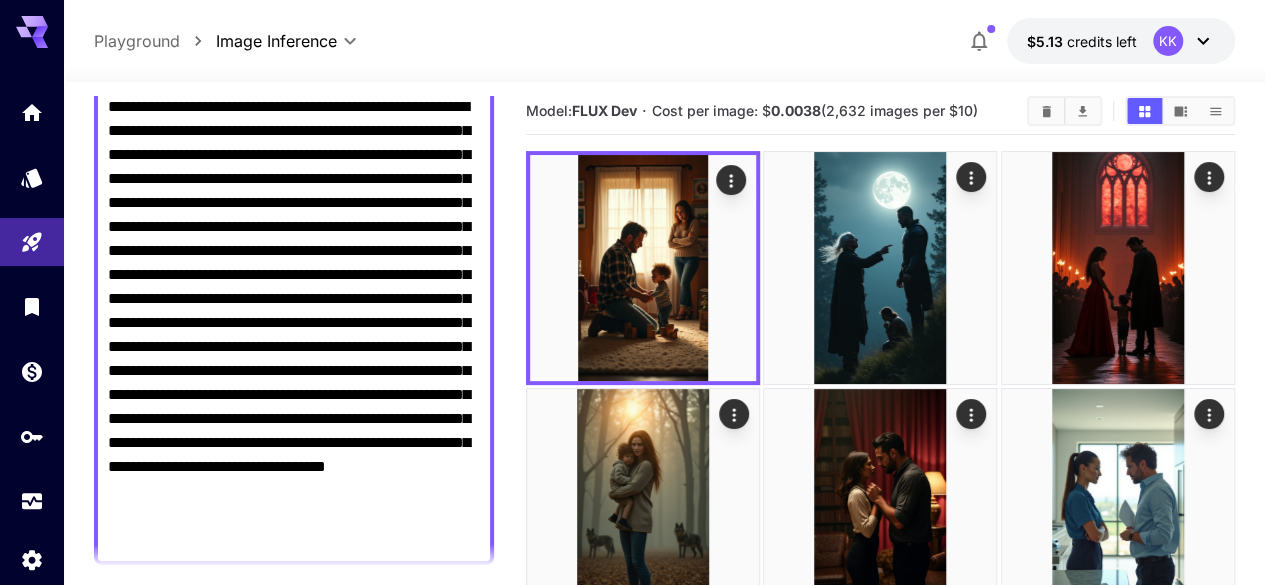 click on "**********" at bounding box center [294, 323] 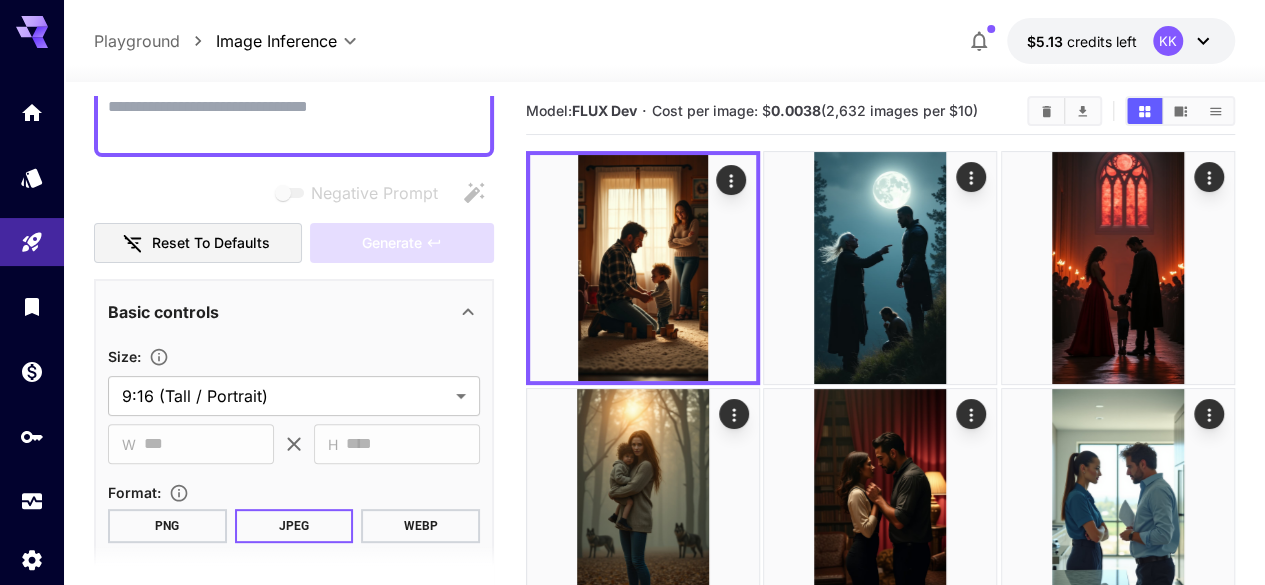 paste on "**********" 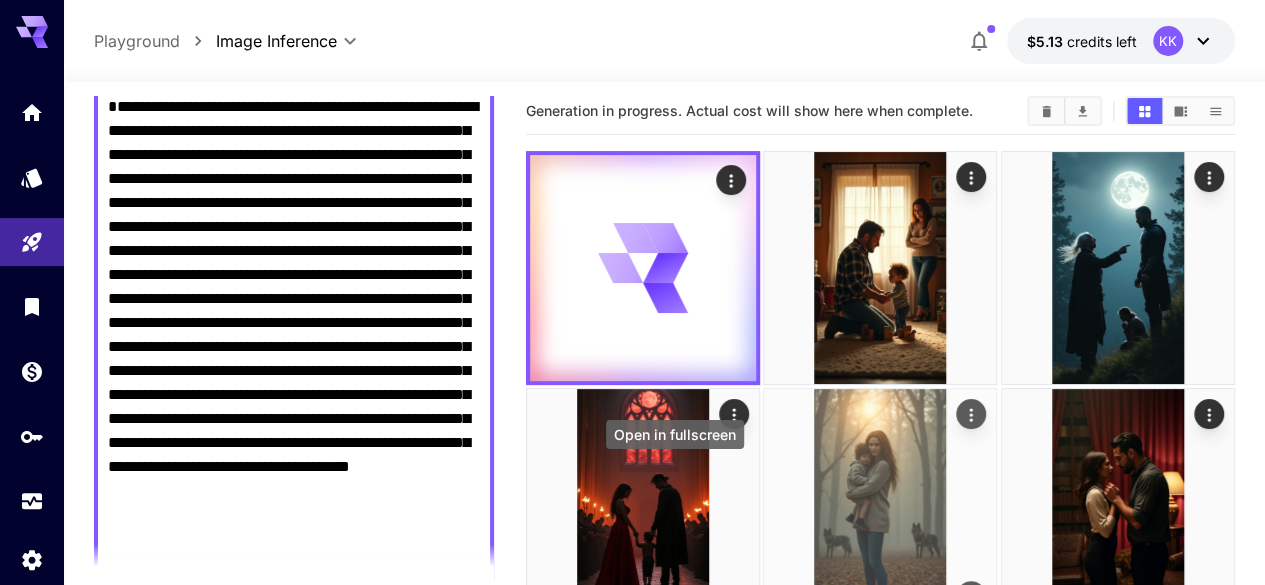 type on "**********" 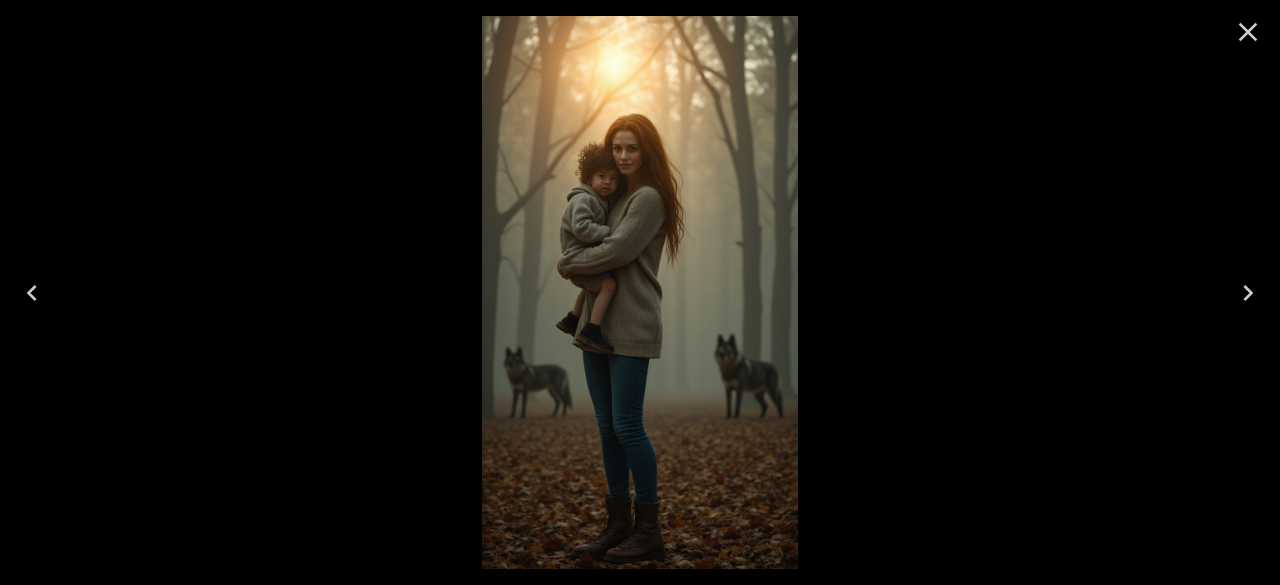 click 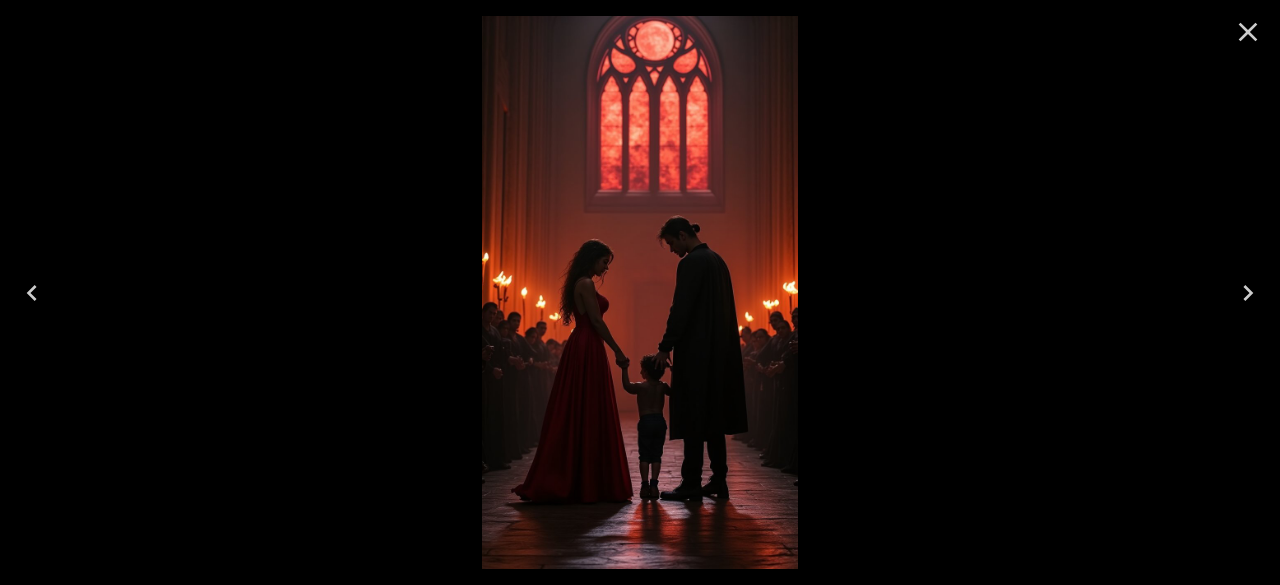 scroll, scrollTop: 10, scrollLeft: 0, axis: vertical 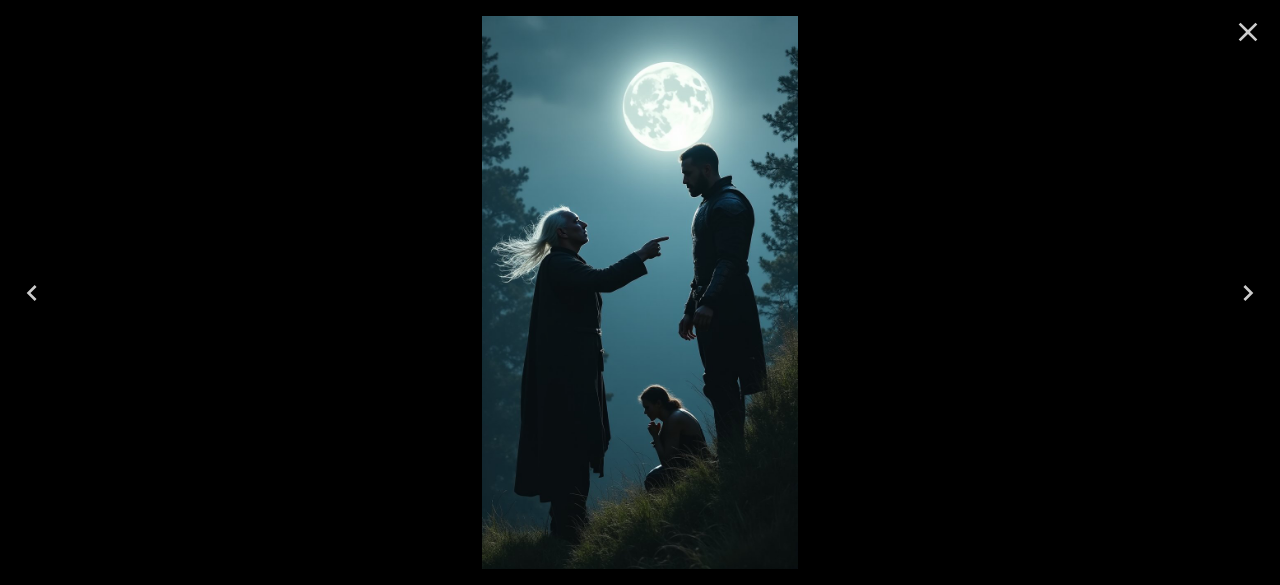 click 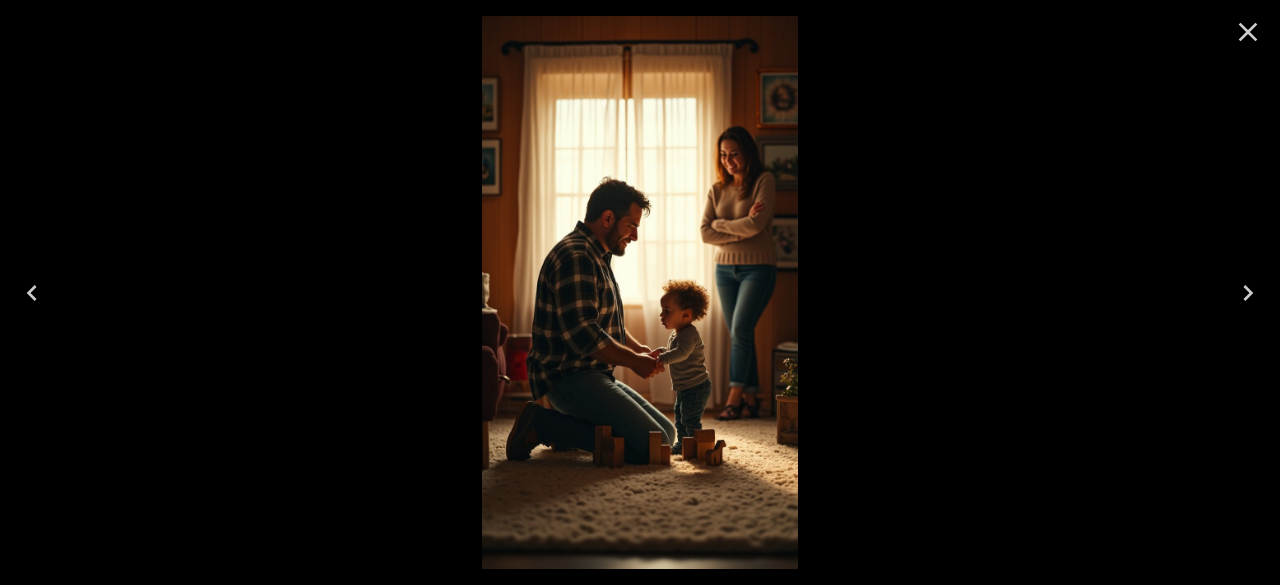 click at bounding box center [640, 292] 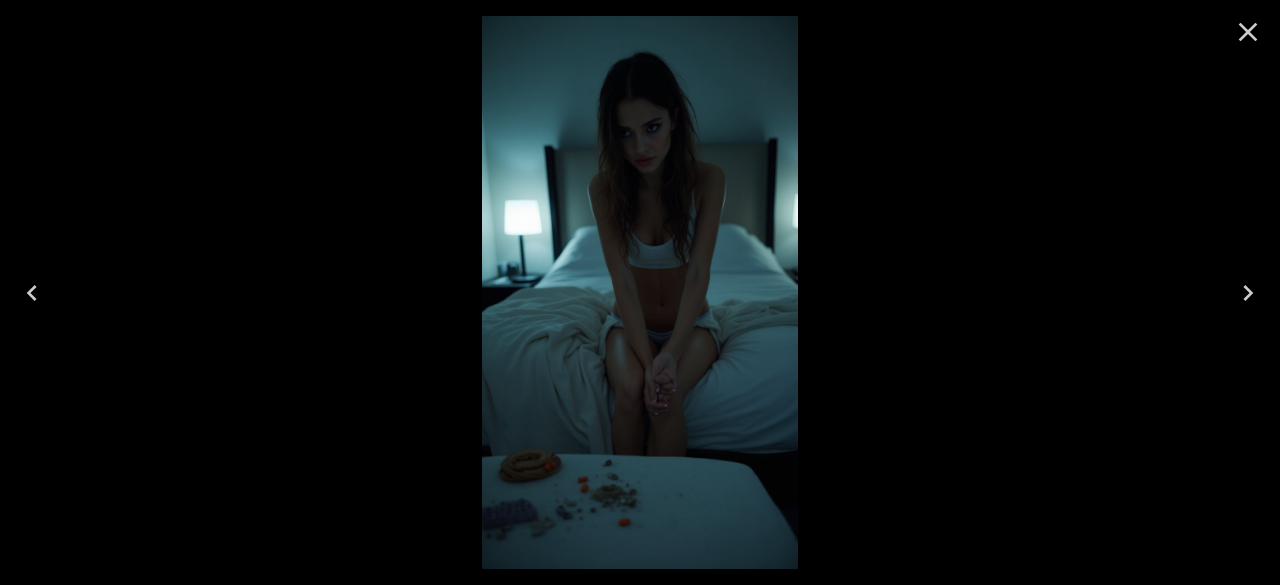 click 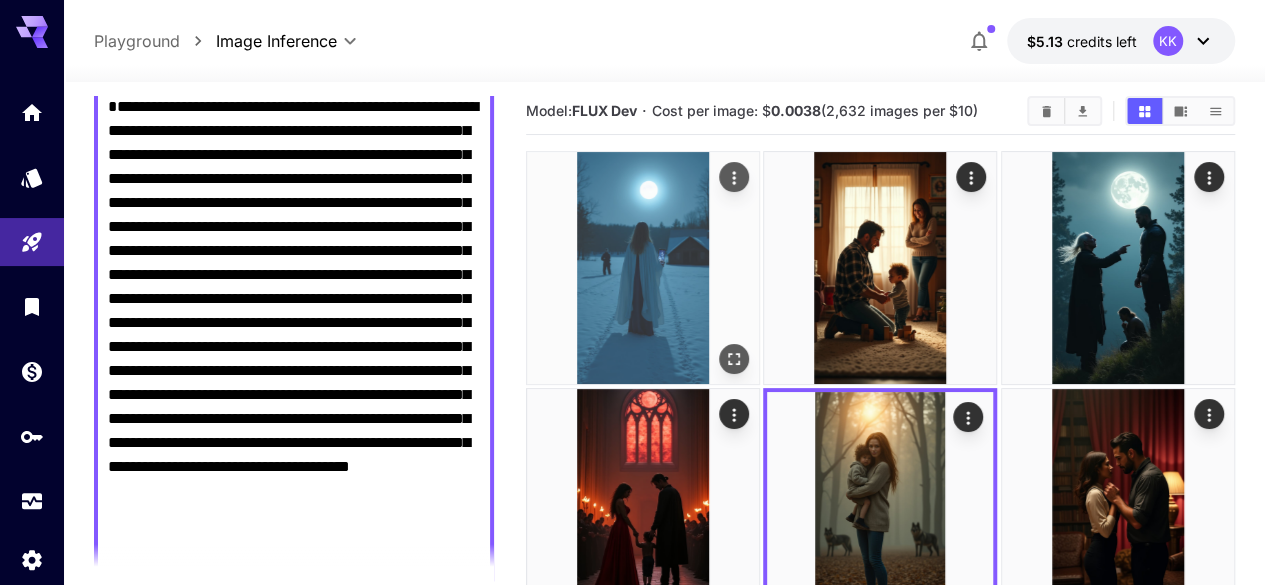 click 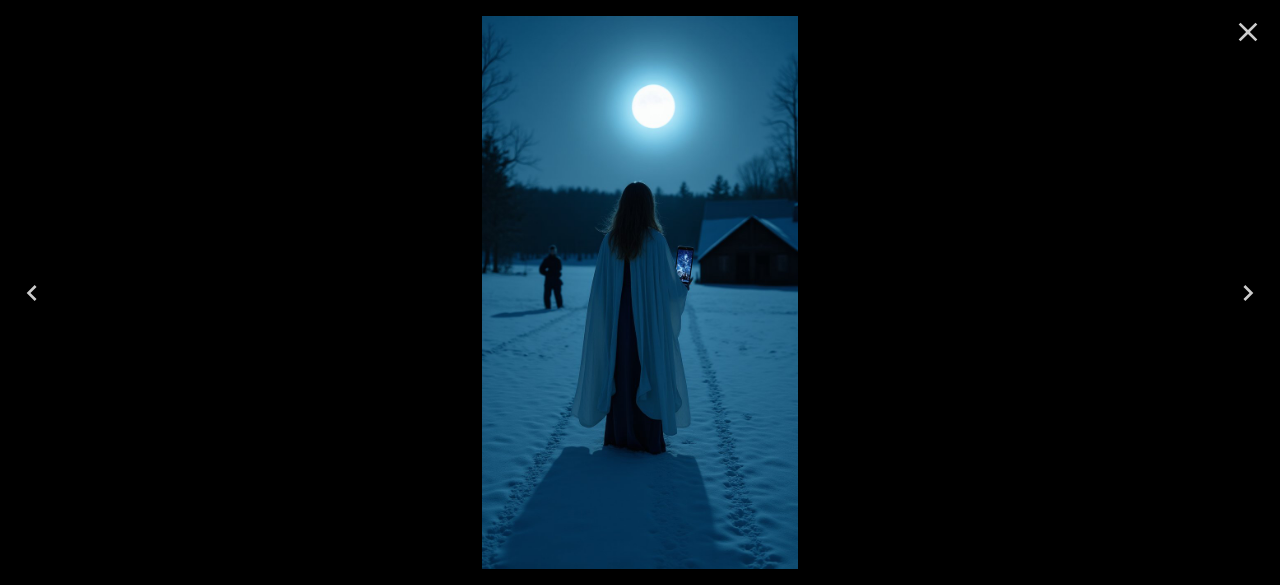 click 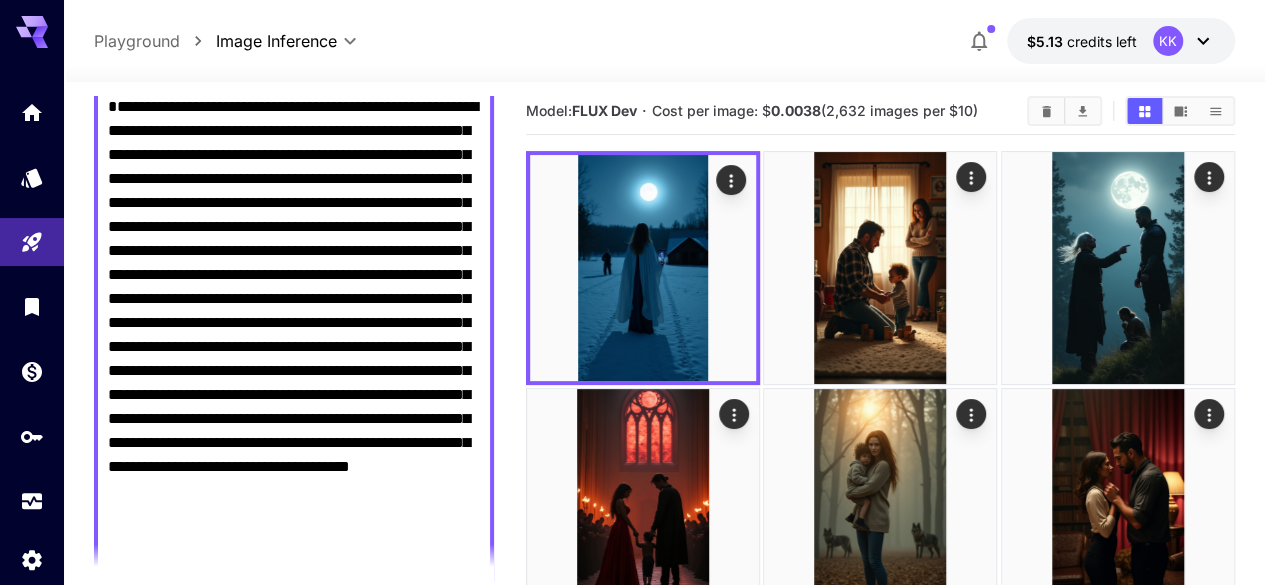 click on "**********" at bounding box center (294, 335) 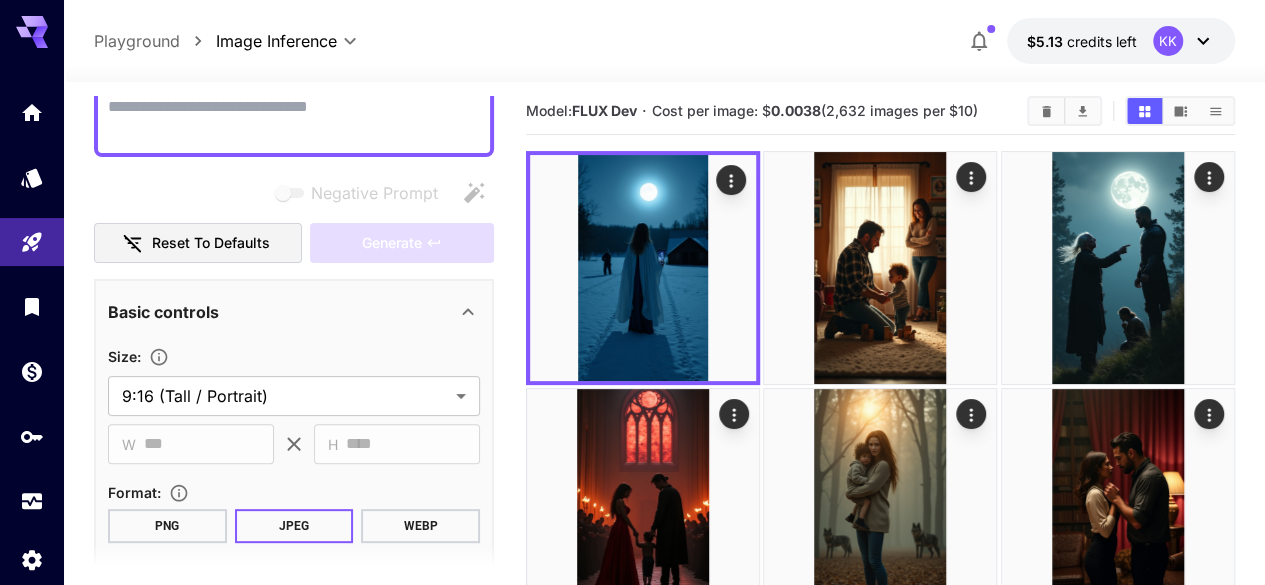 paste on "**********" 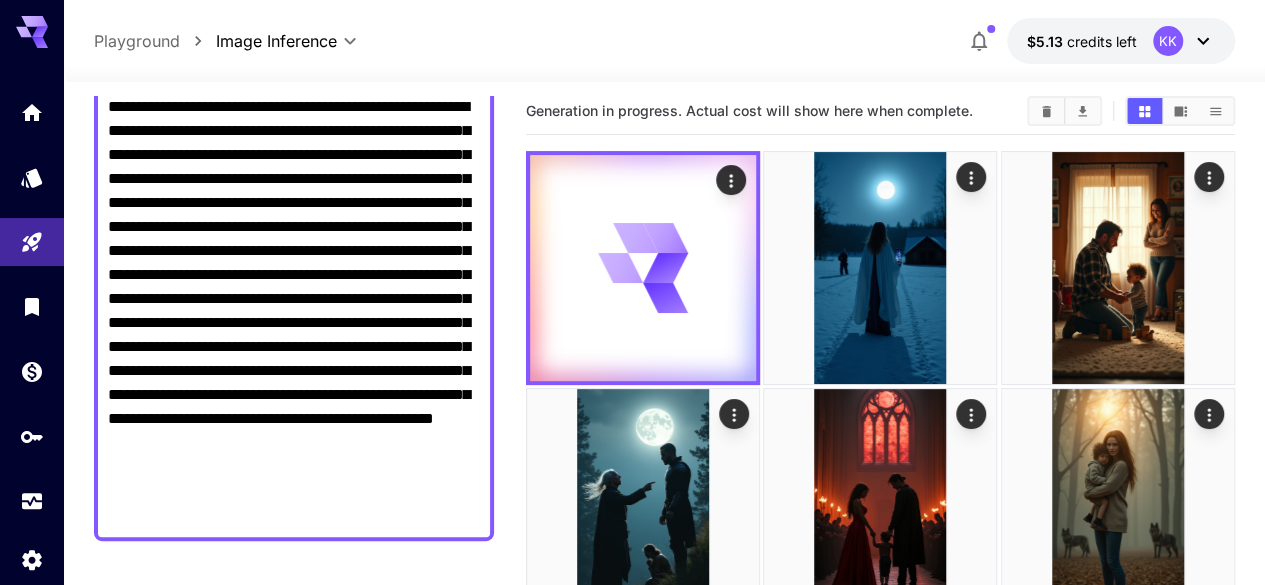 type on "**********" 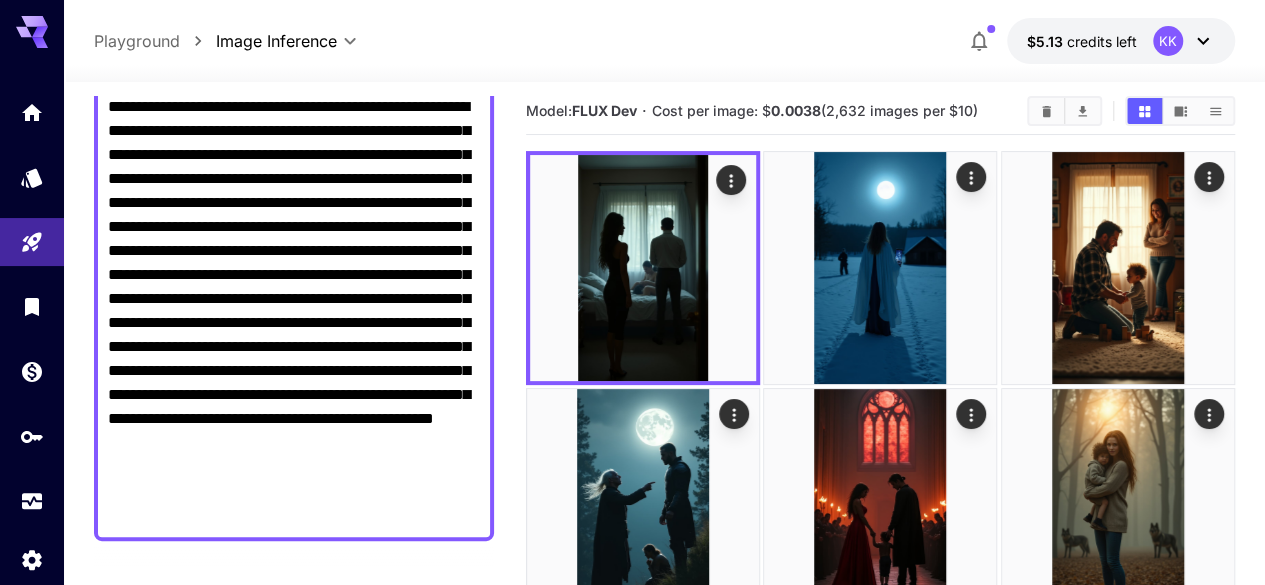 click on "**********" at bounding box center [294, 311] 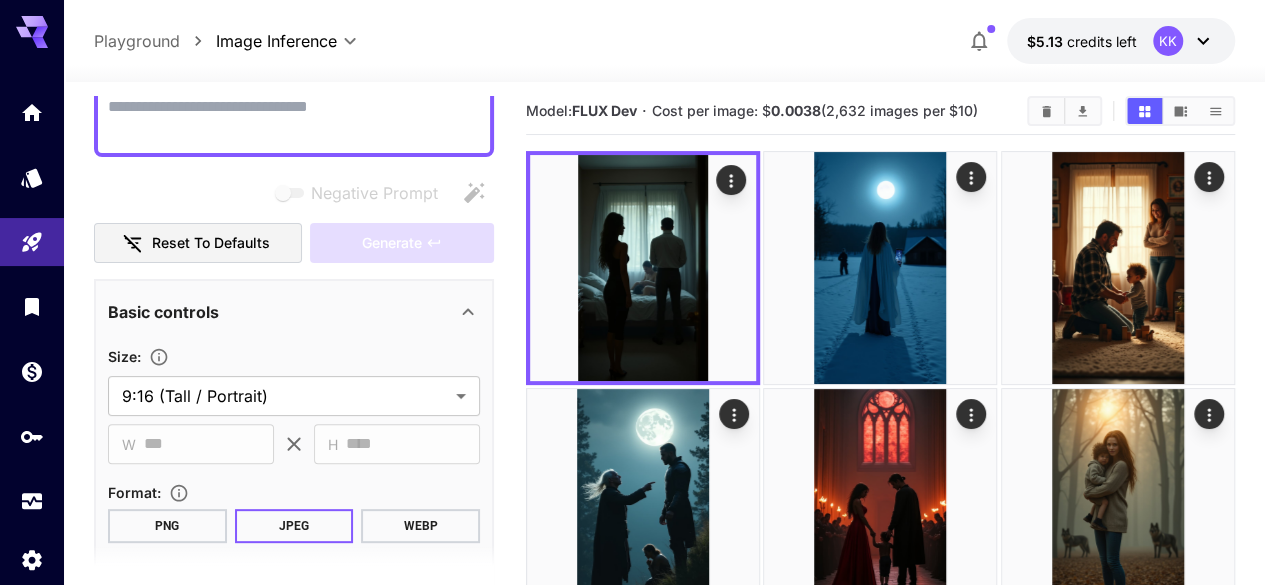 paste on "**********" 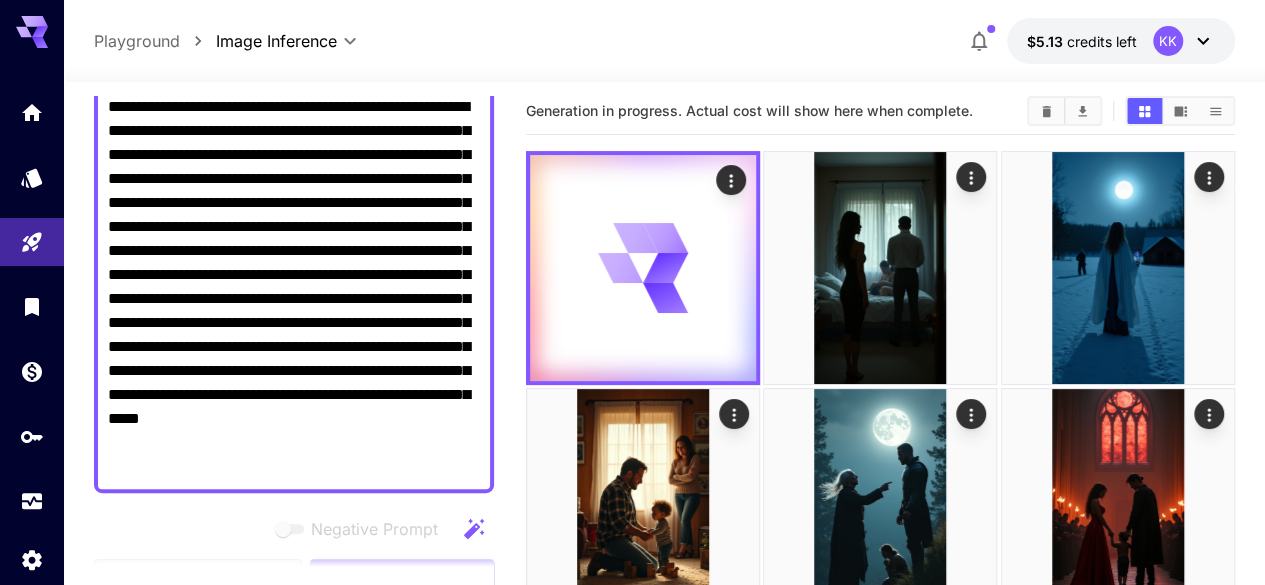 type on "**********" 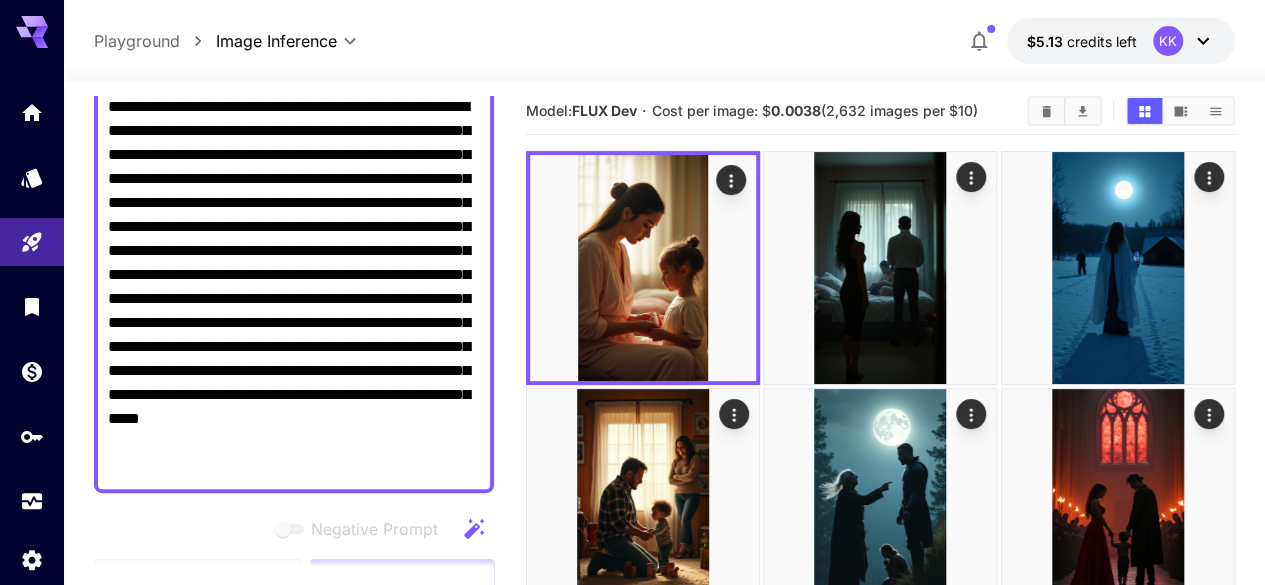 click on "**********" at bounding box center (294, 287) 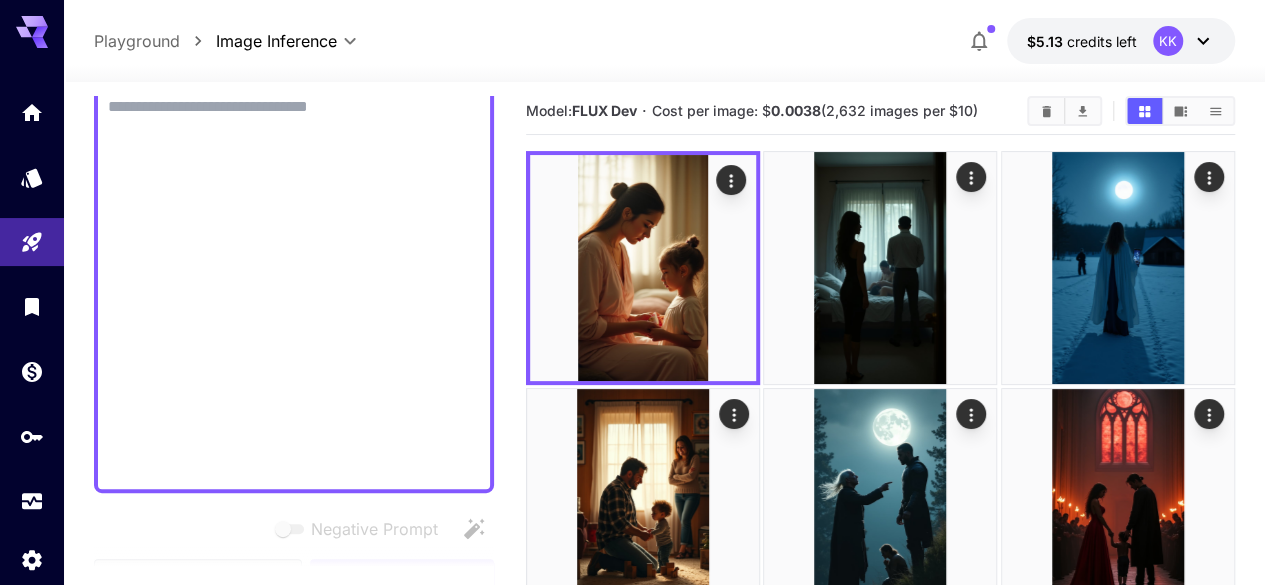 paste on "**********" 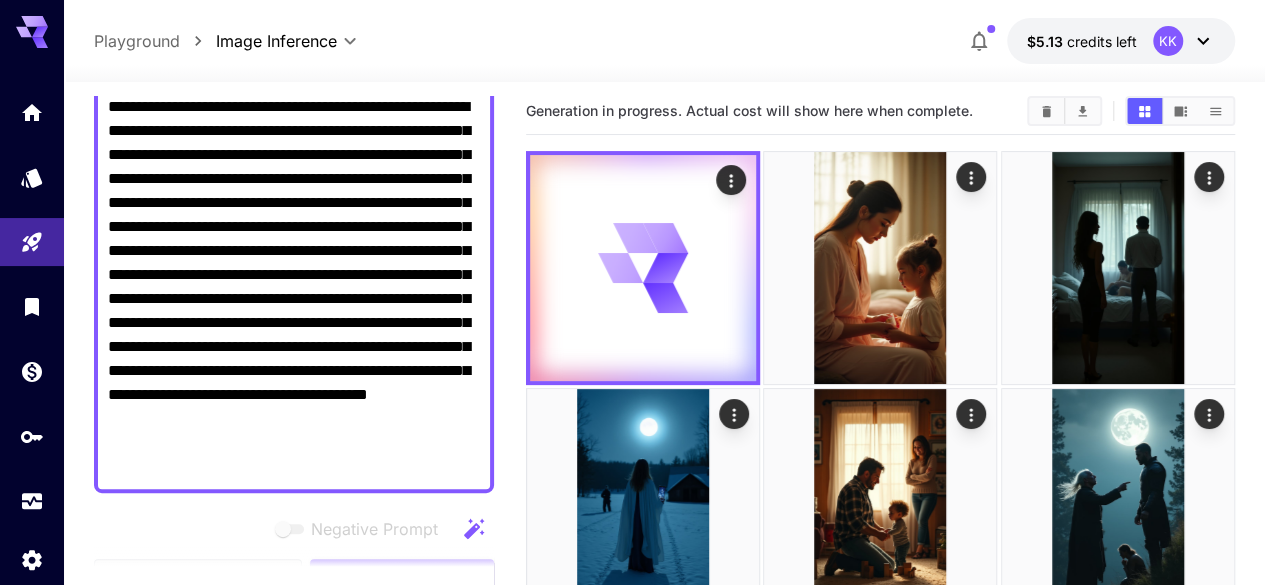 type on "**********" 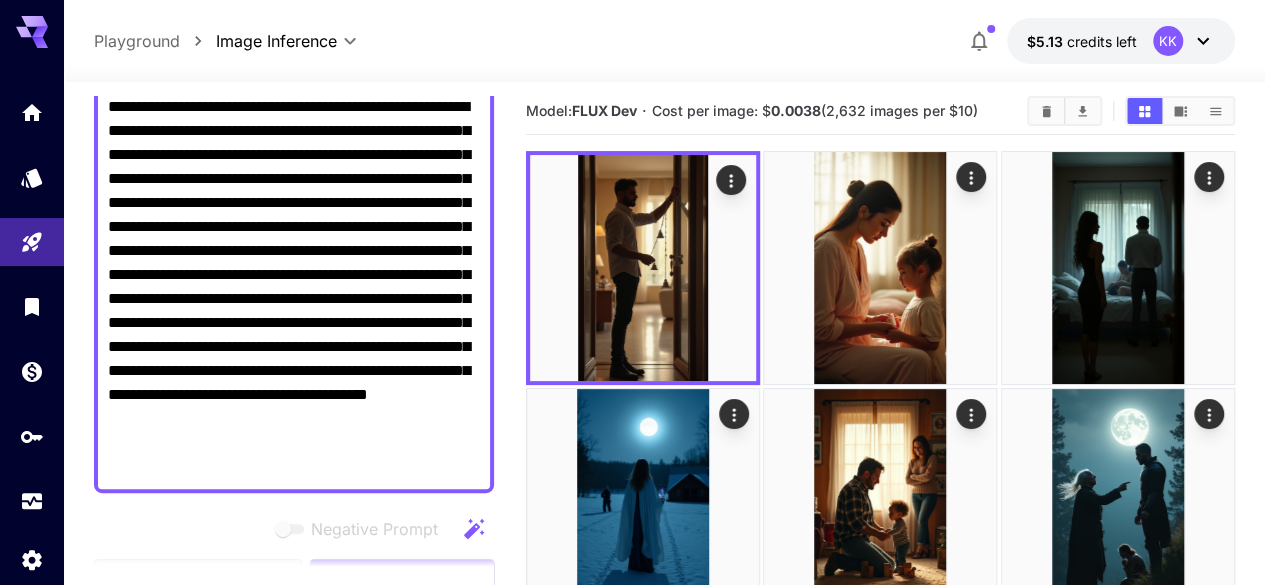 click on "**********" at bounding box center (294, 287) 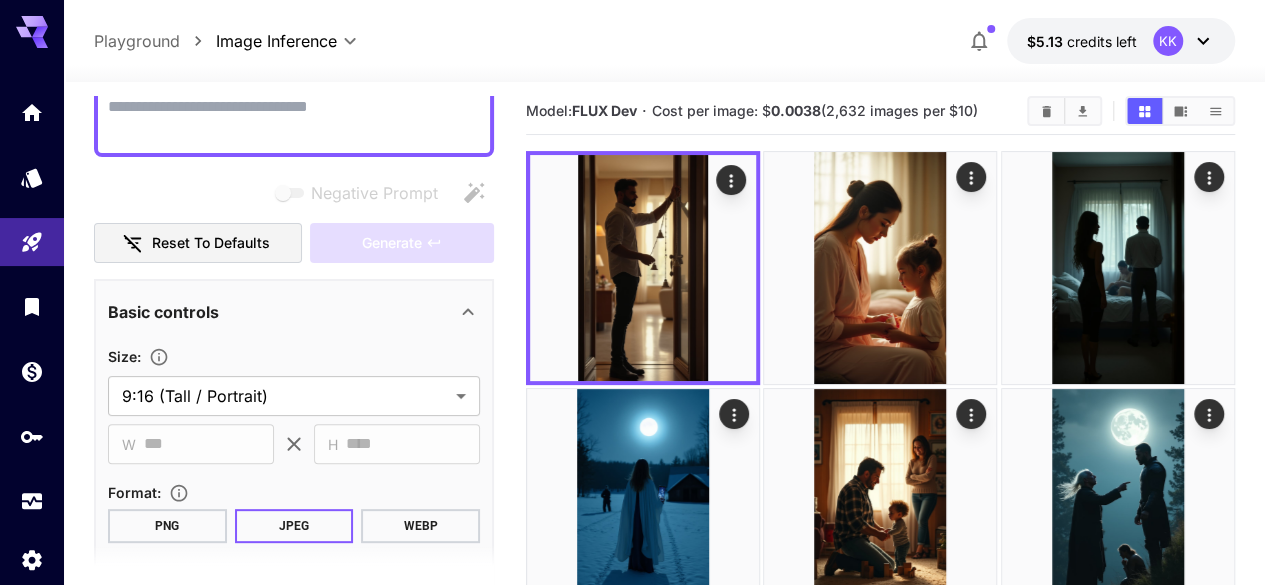 paste on "**********" 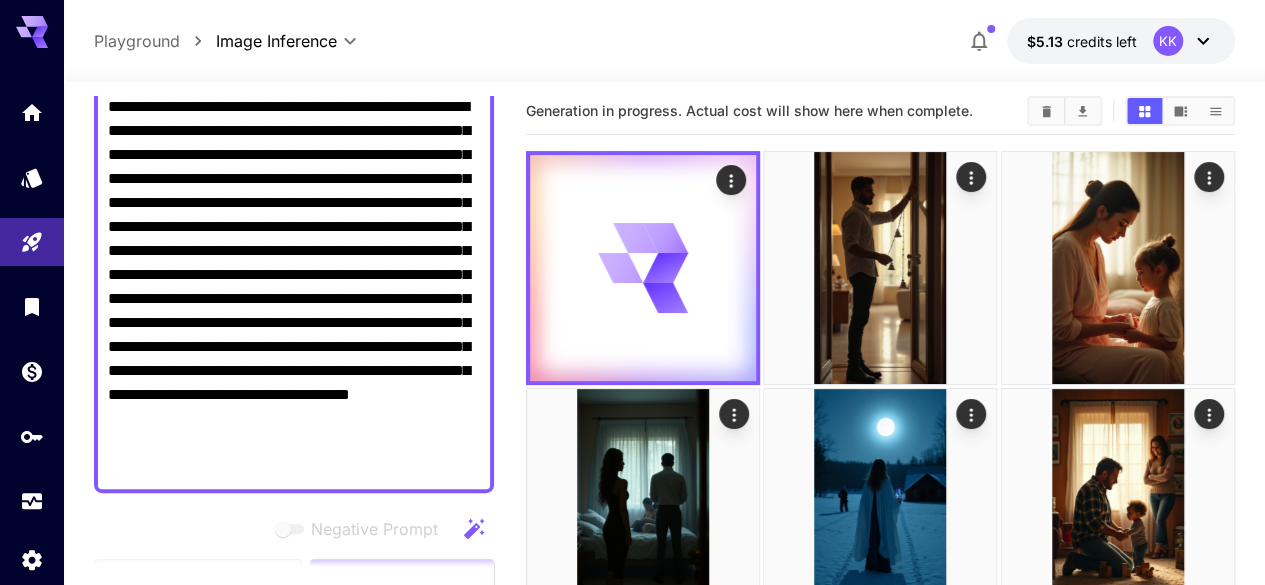 type on "**********" 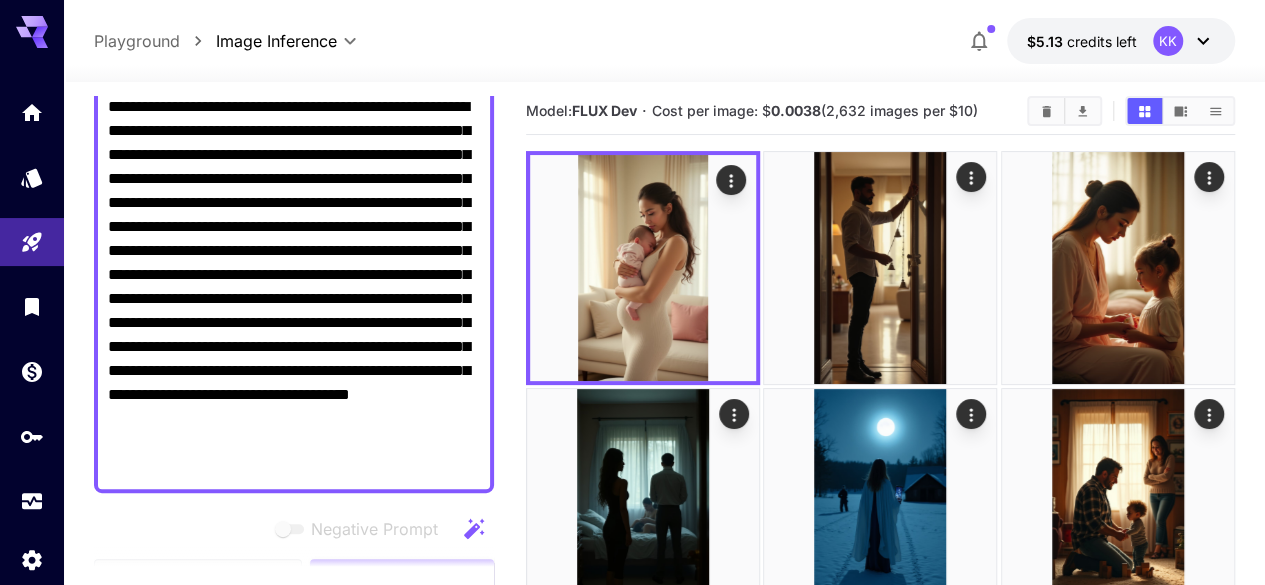 click on "**********" at bounding box center (294, 287) 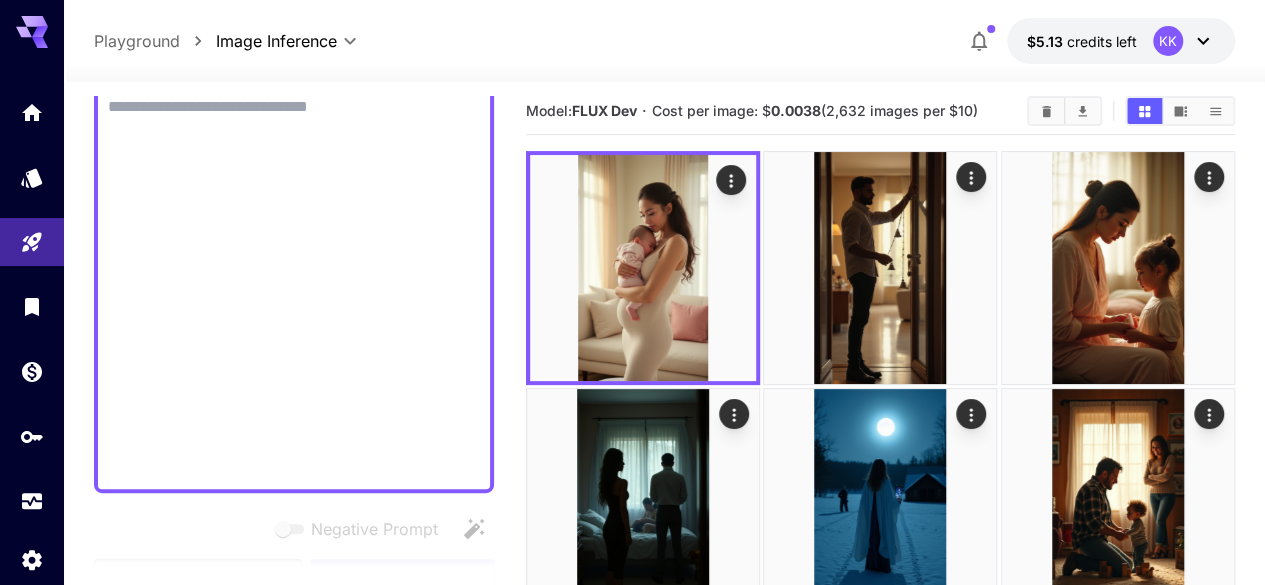 paste on "**********" 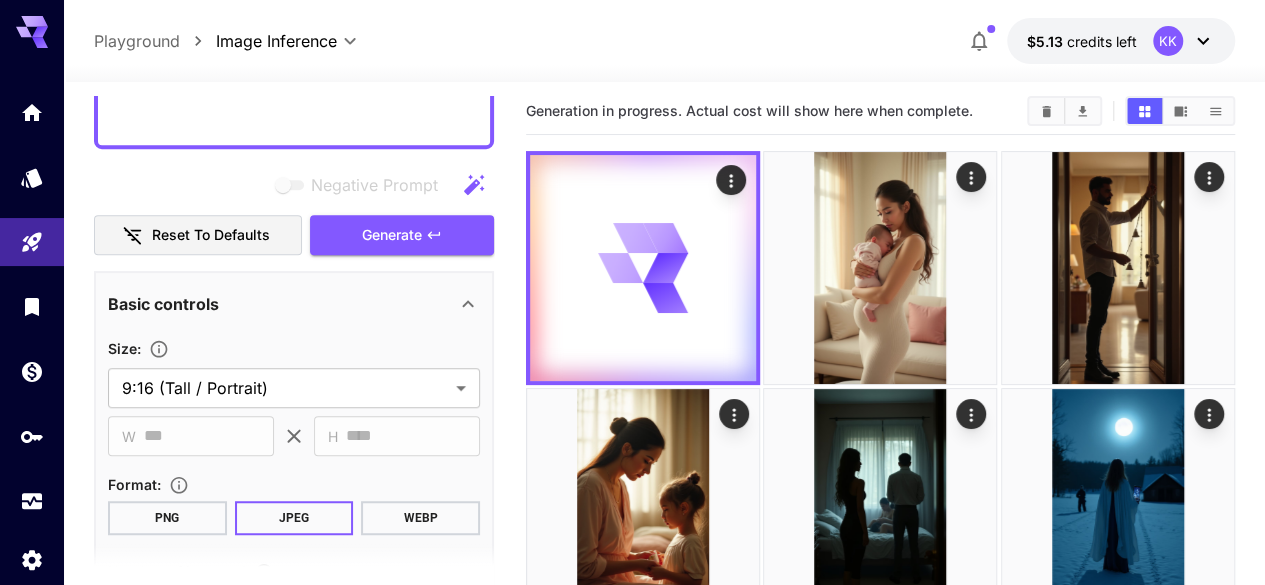 scroll, scrollTop: 483, scrollLeft: 0, axis: vertical 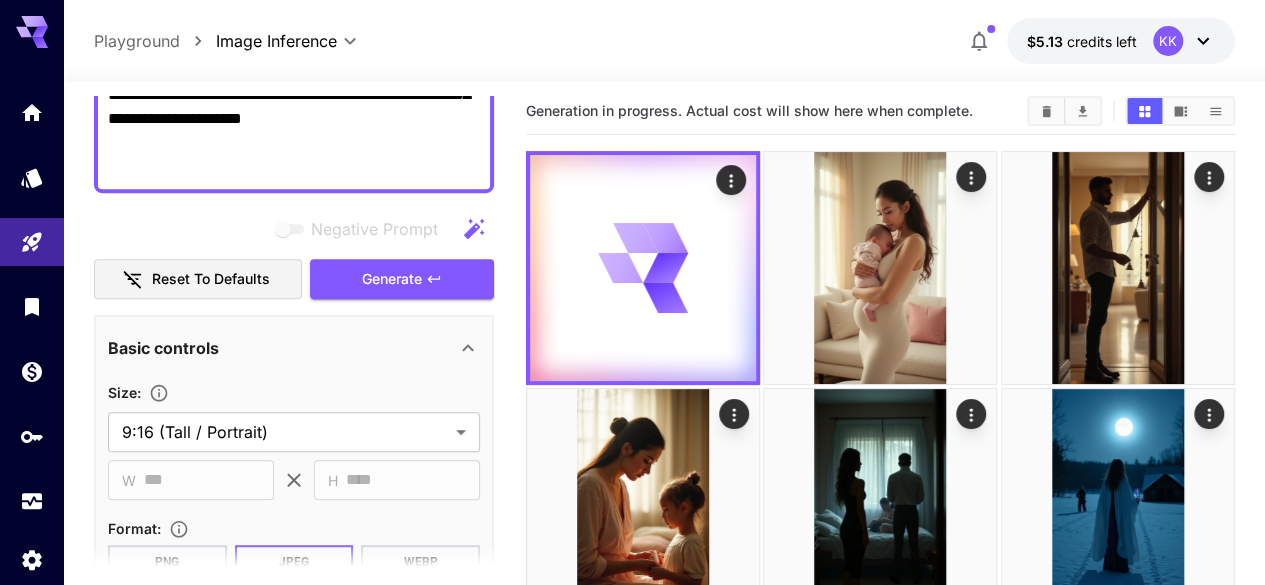 type on "**********" 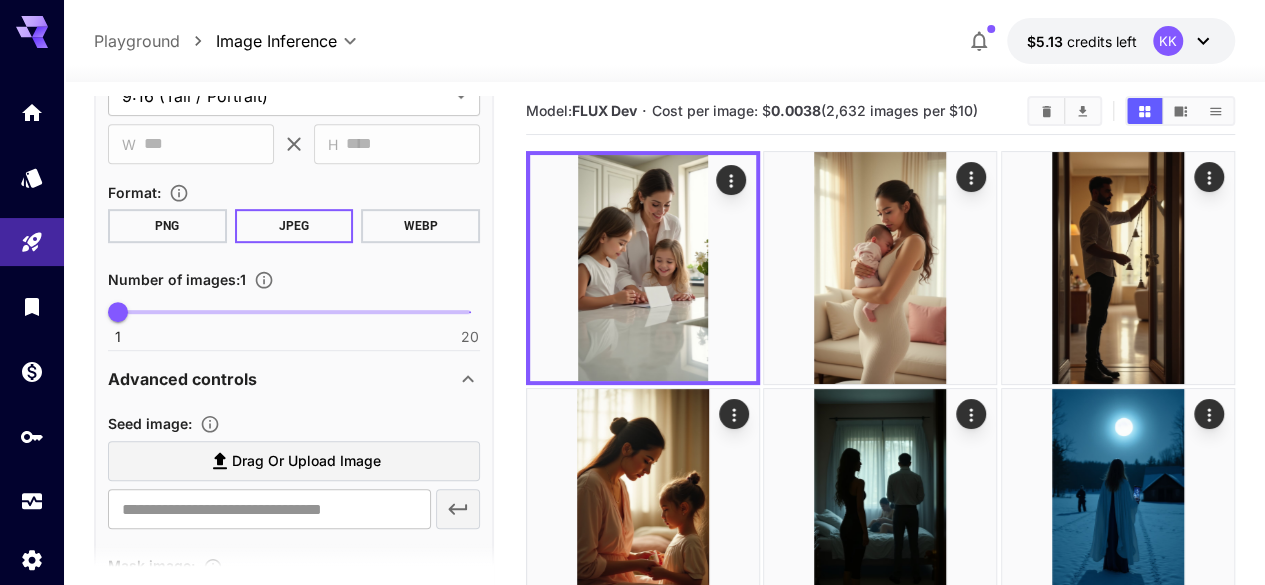 scroll, scrollTop: 183, scrollLeft: 0, axis: vertical 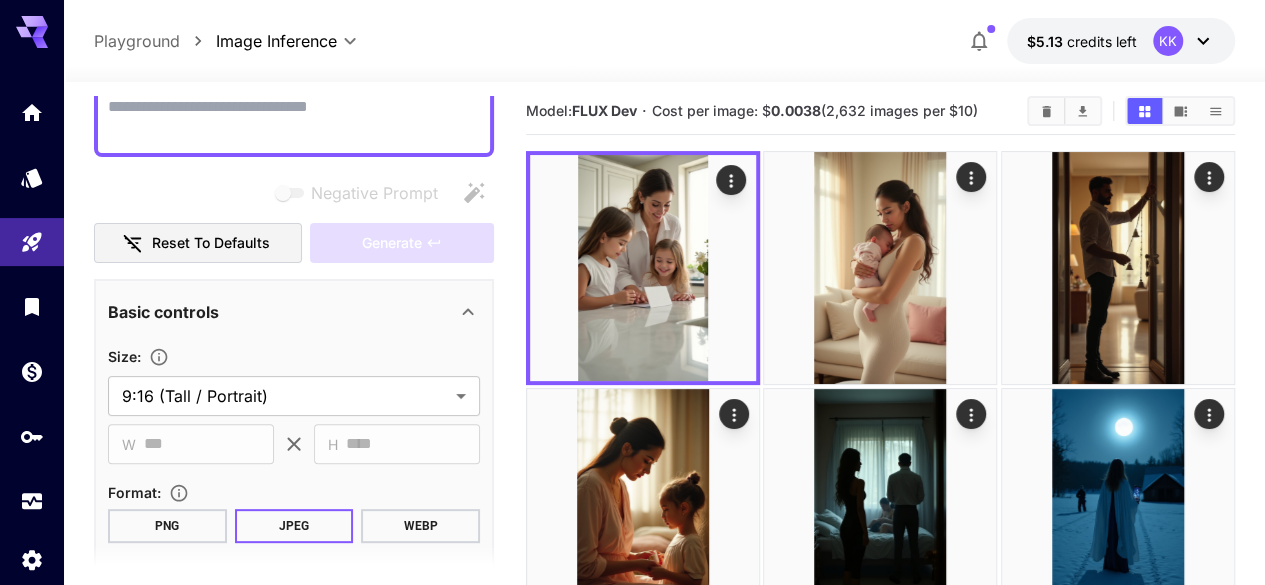 type 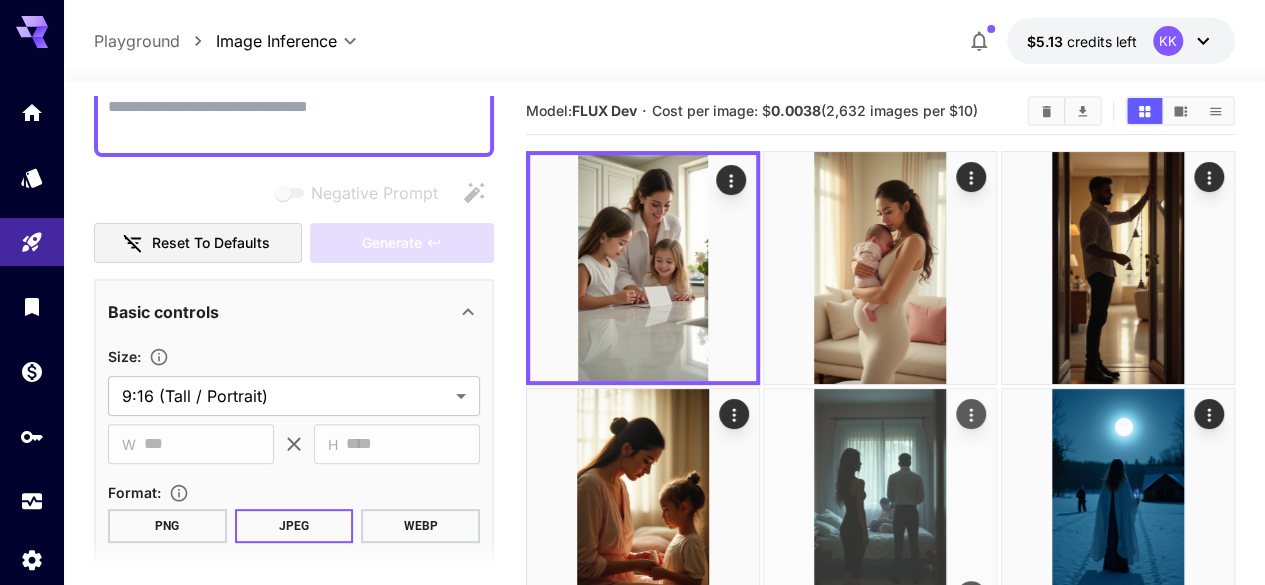 click 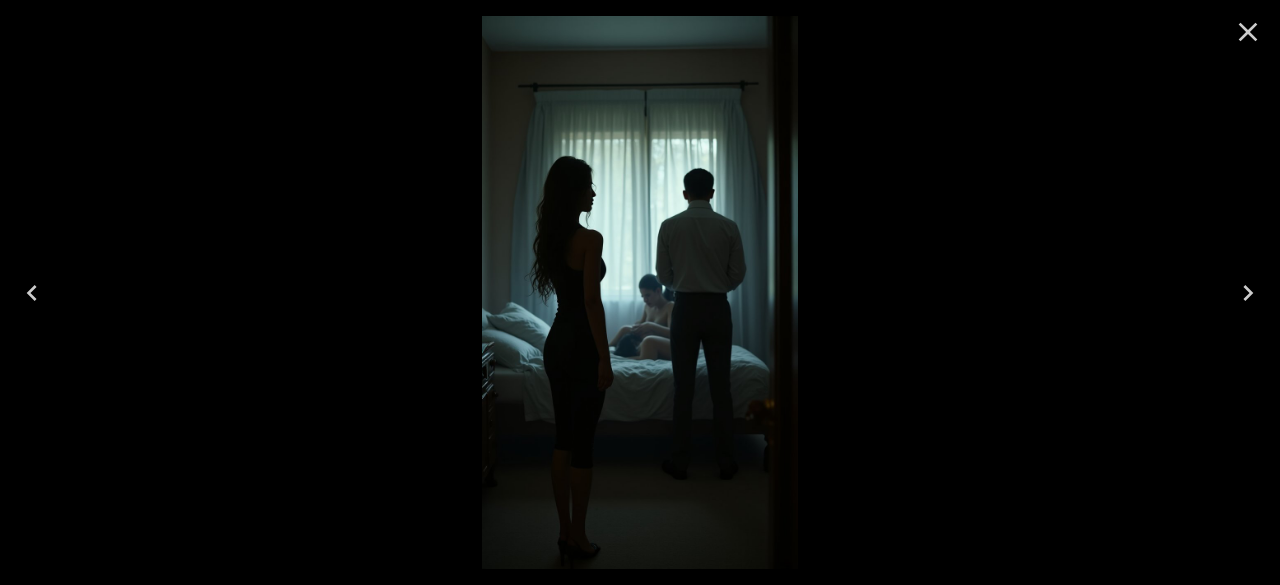 click 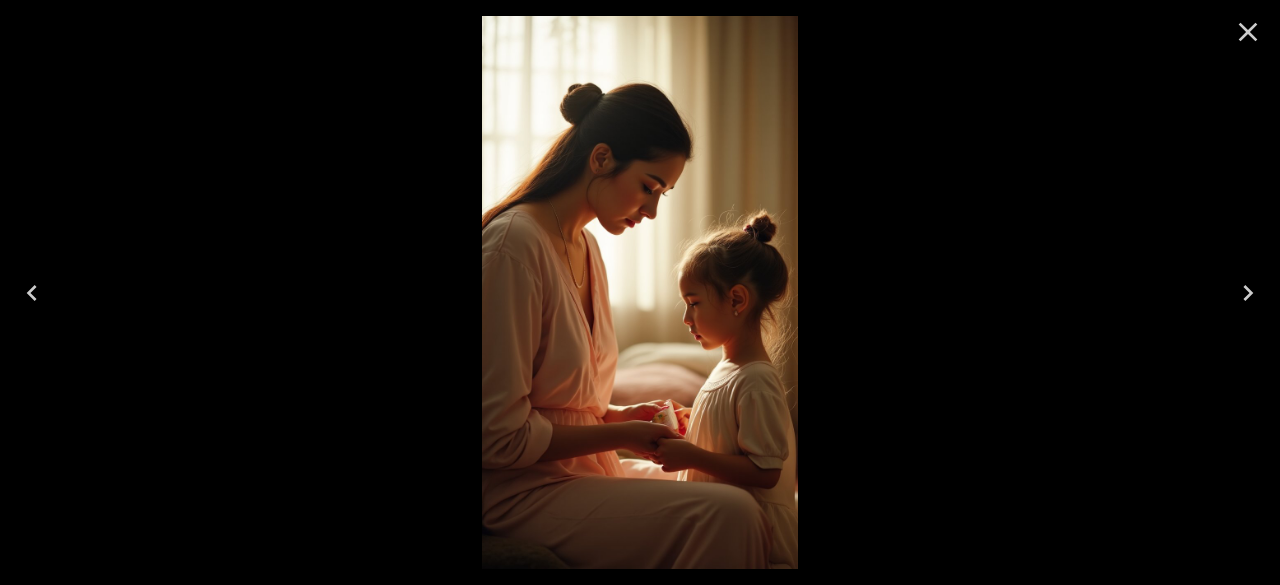 click 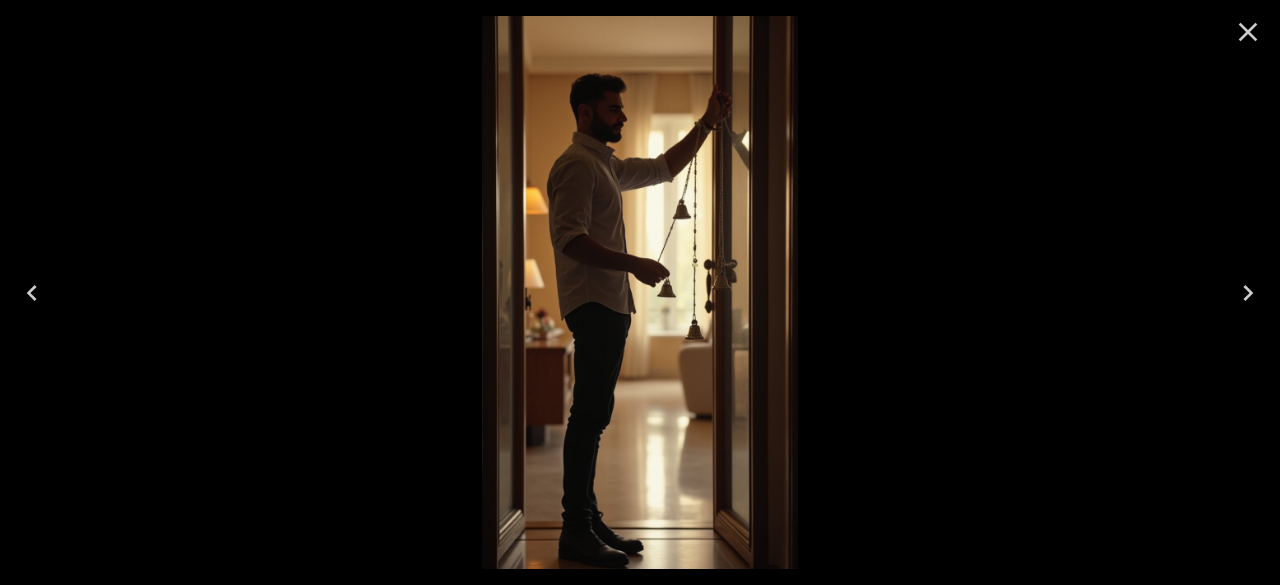 click at bounding box center (32, 293) 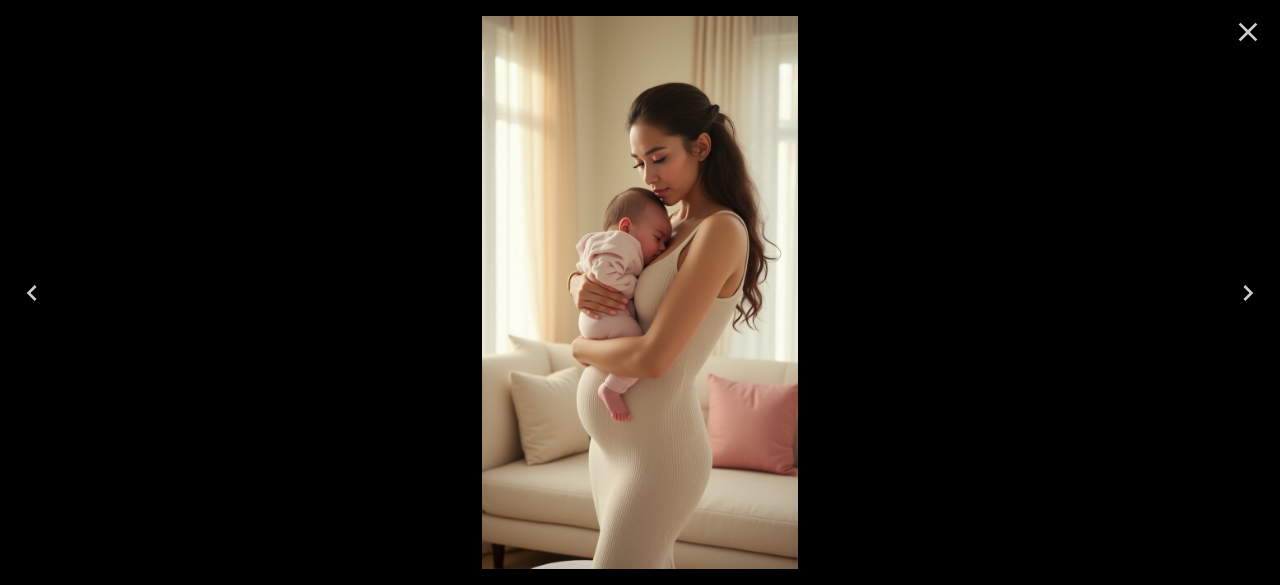 click 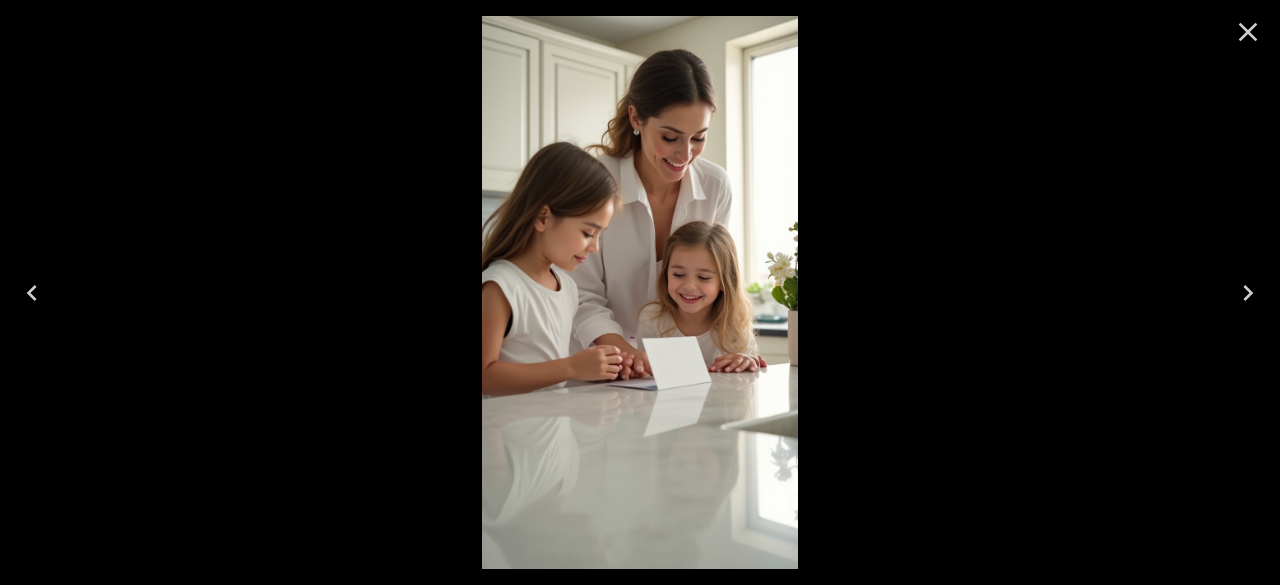click 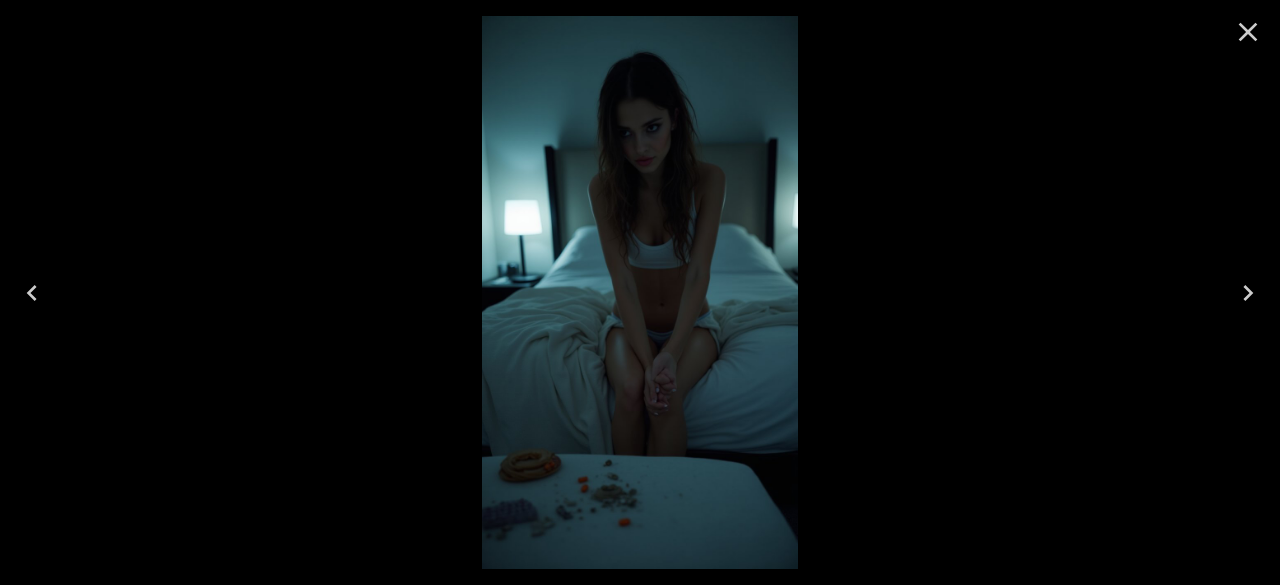 click 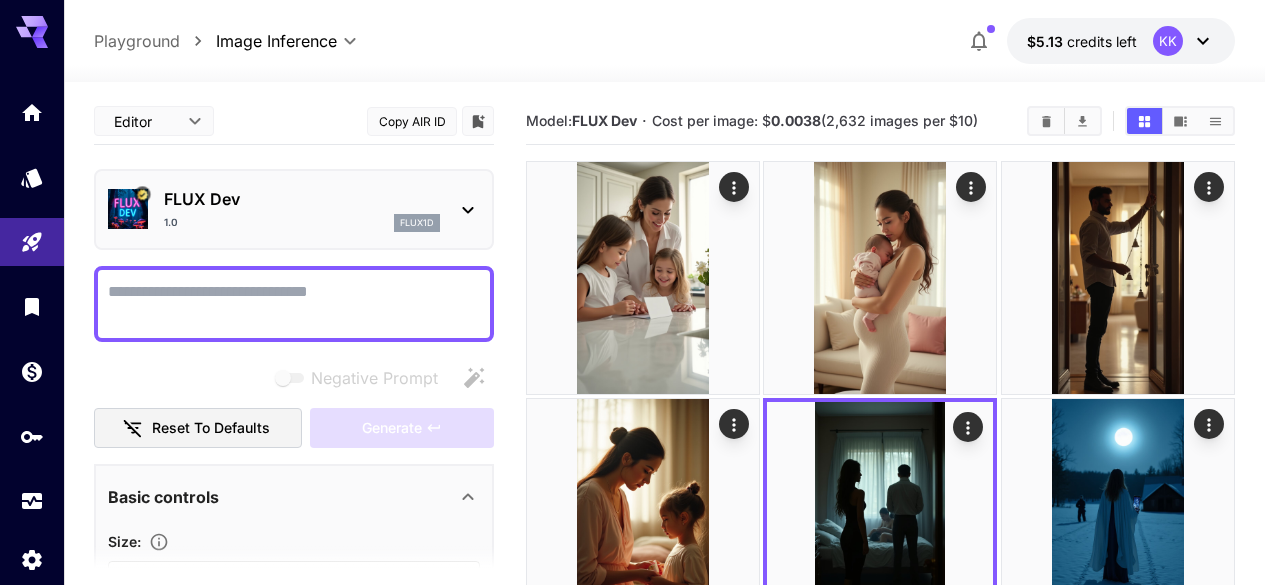 scroll, scrollTop: 10, scrollLeft: 0, axis: vertical 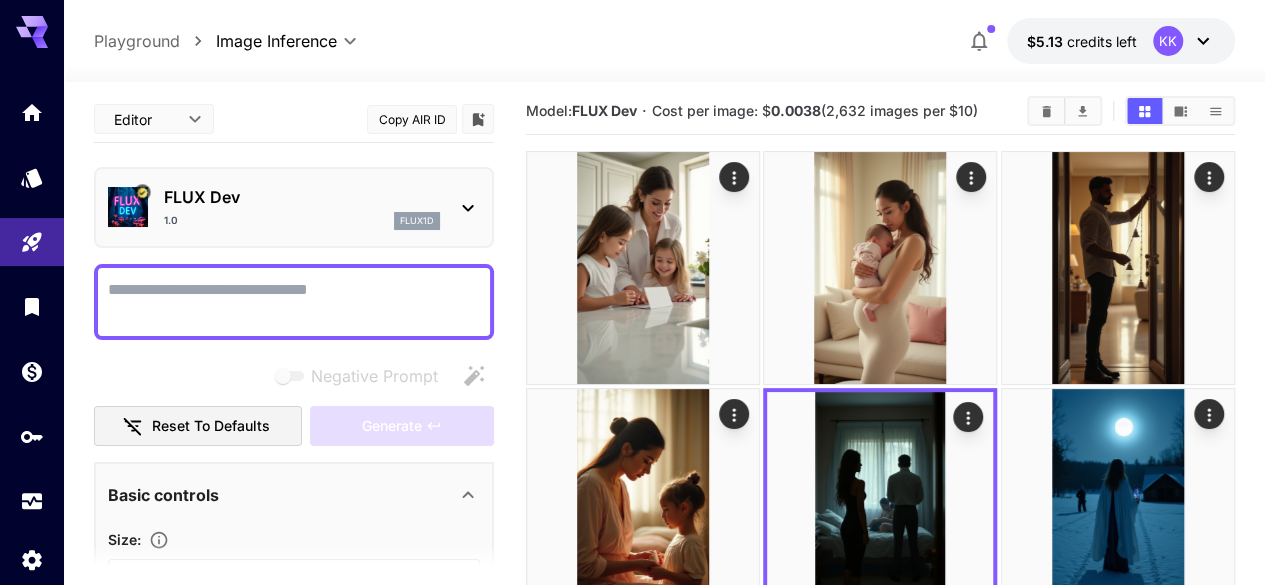 click on "Negative Prompt" at bounding box center (294, 302) 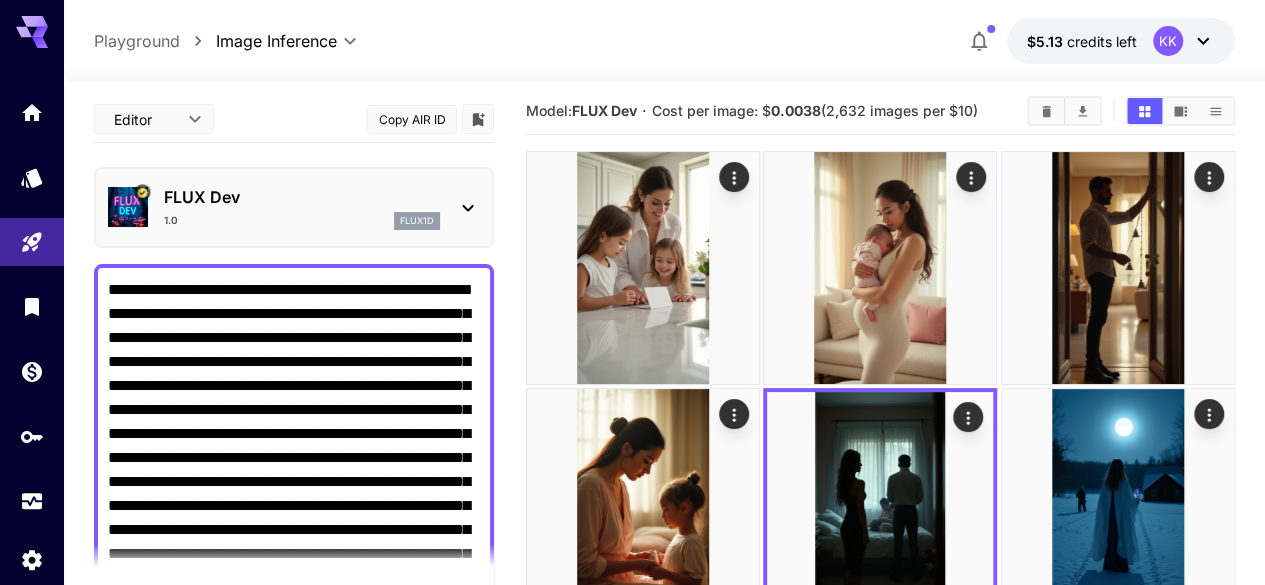 scroll, scrollTop: 18, scrollLeft: 0, axis: vertical 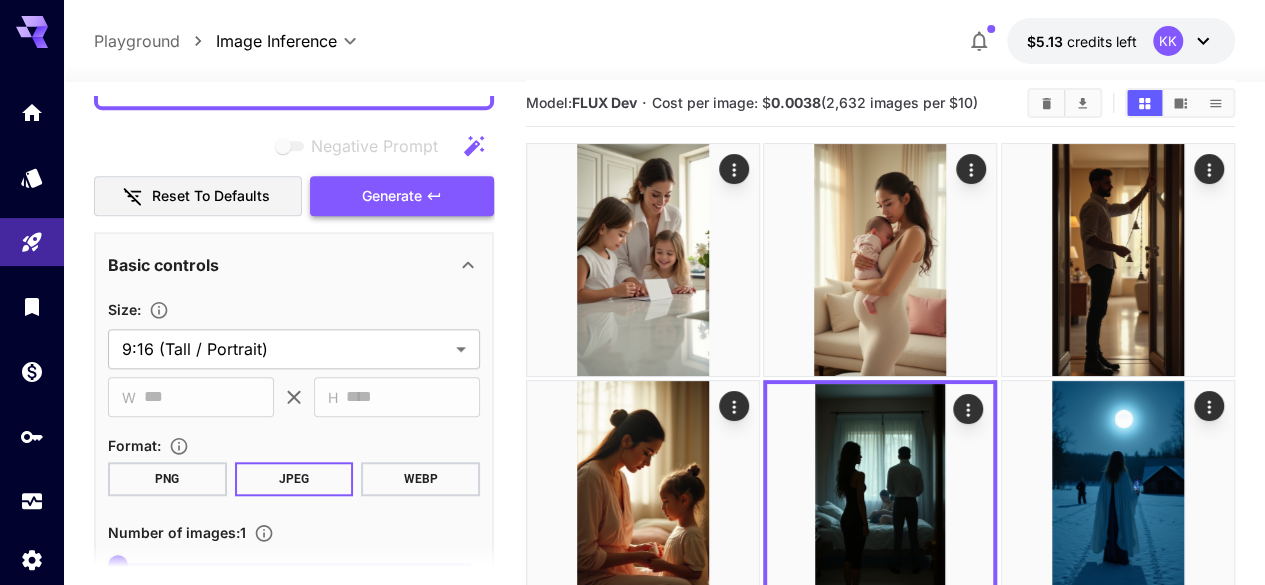 type on "**********" 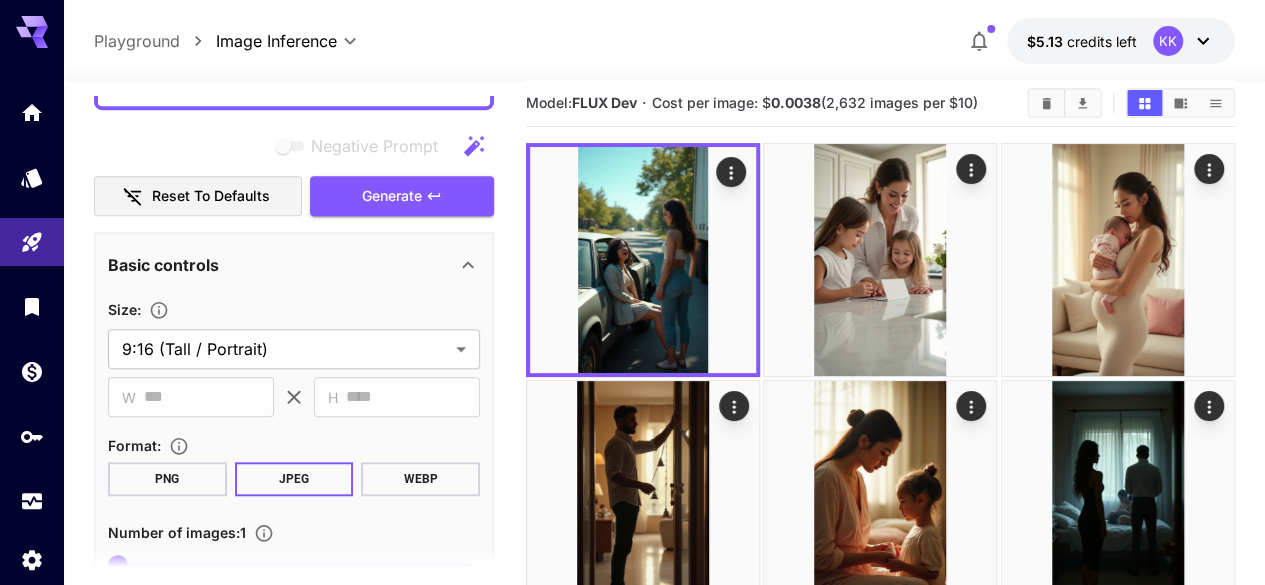 scroll, scrollTop: 258, scrollLeft: 0, axis: vertical 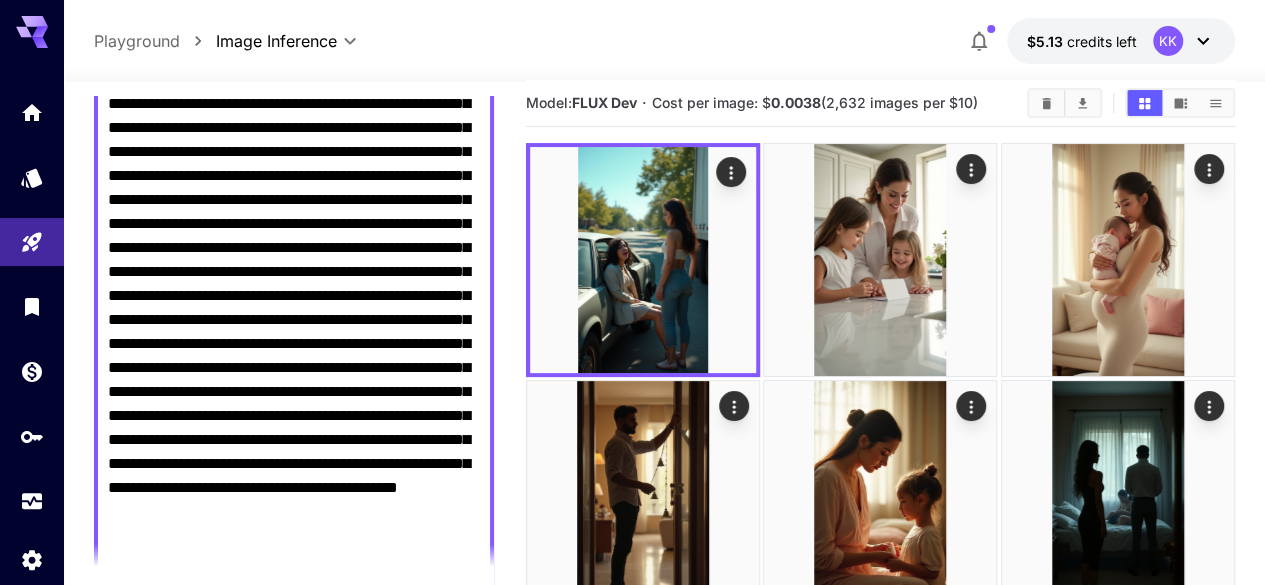 type 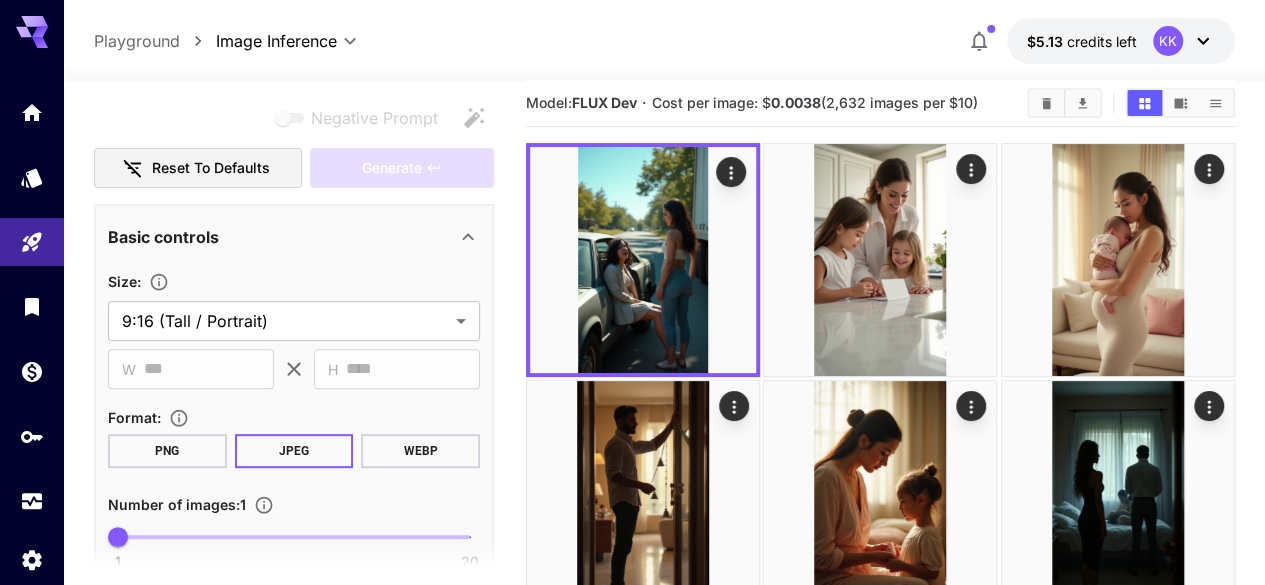 scroll, scrollTop: 183, scrollLeft: 0, axis: vertical 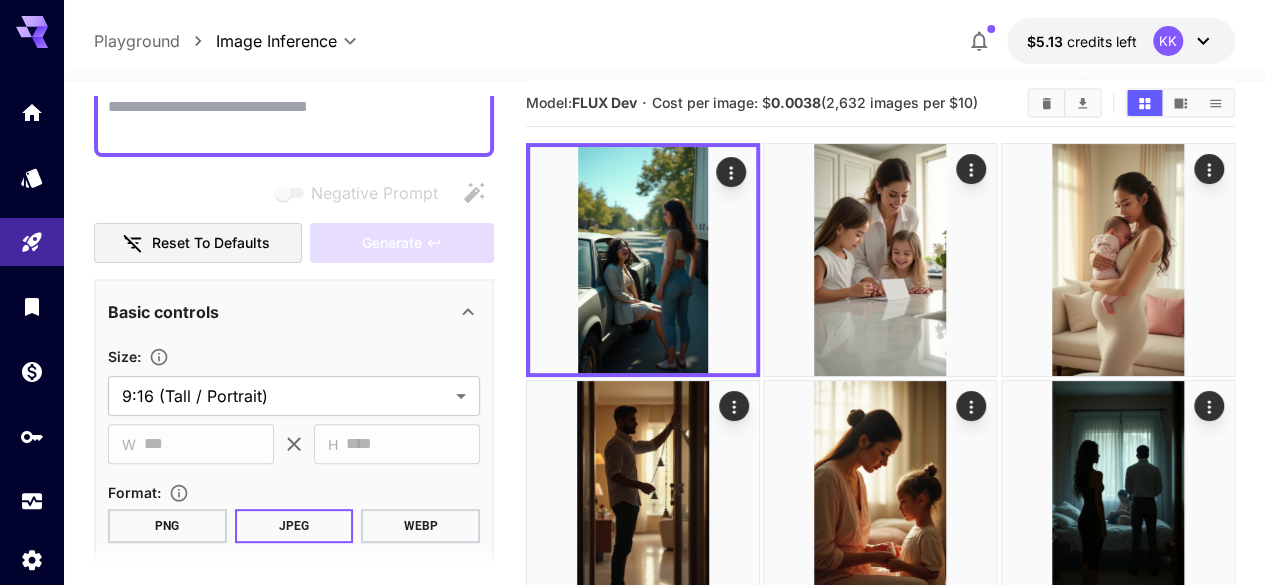 paste on "**********" 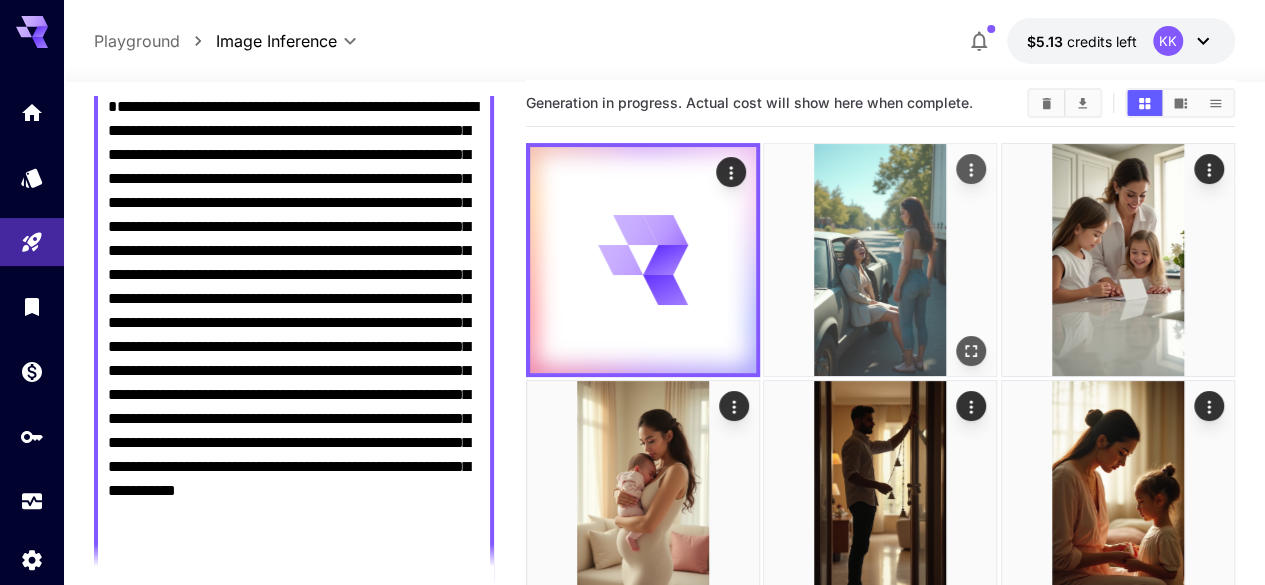 type on "**********" 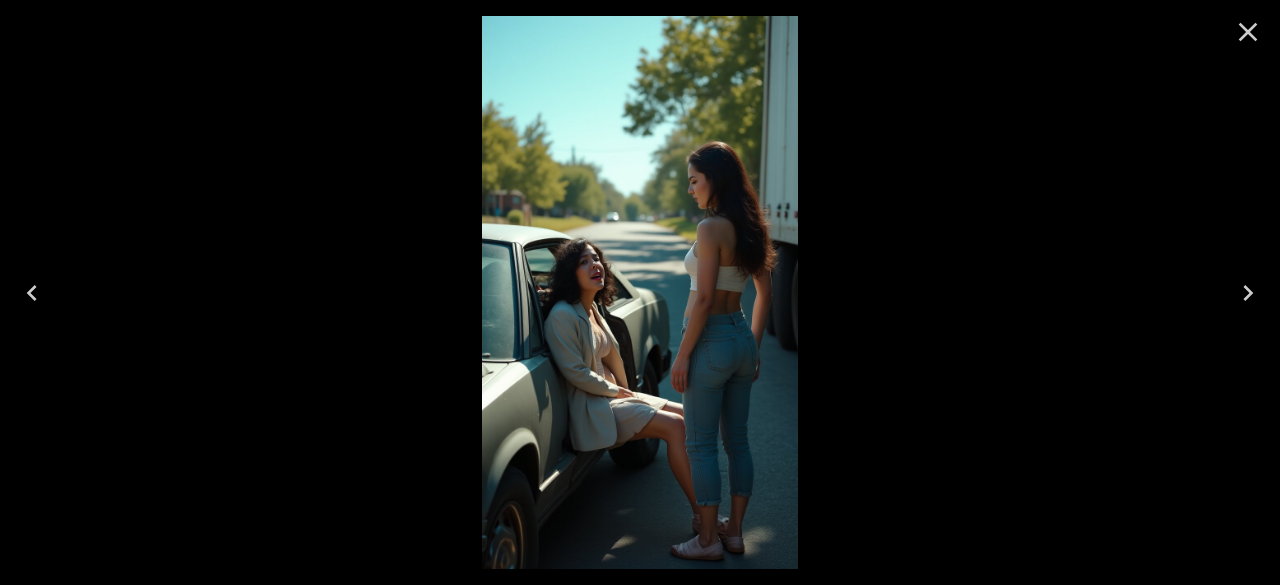 click 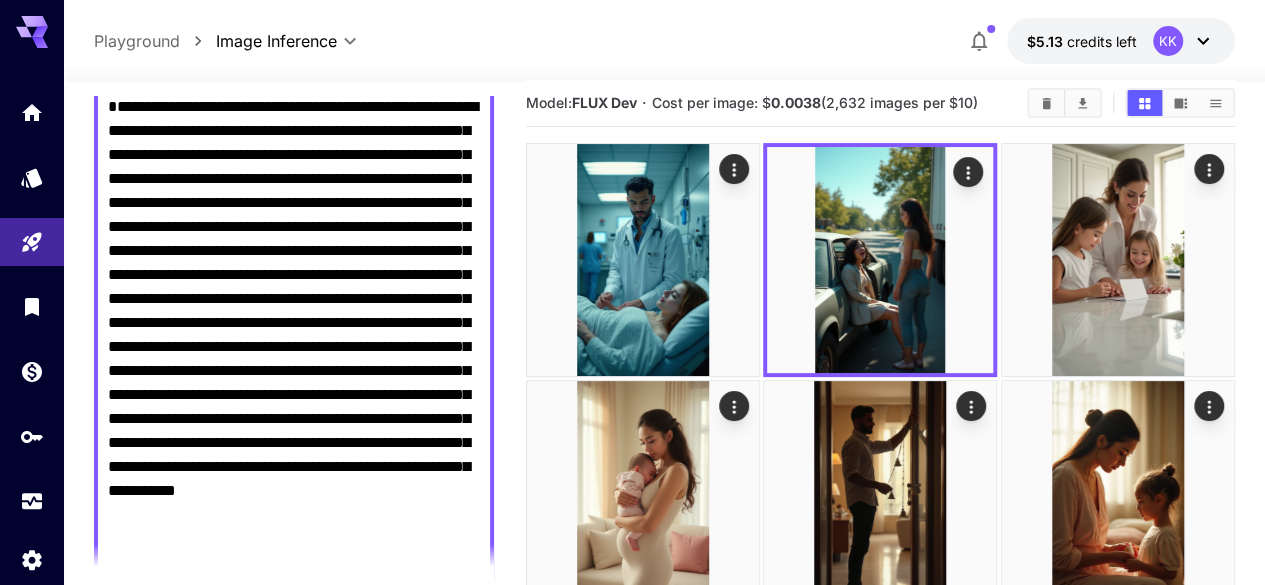 click on "**********" at bounding box center [294, 335] 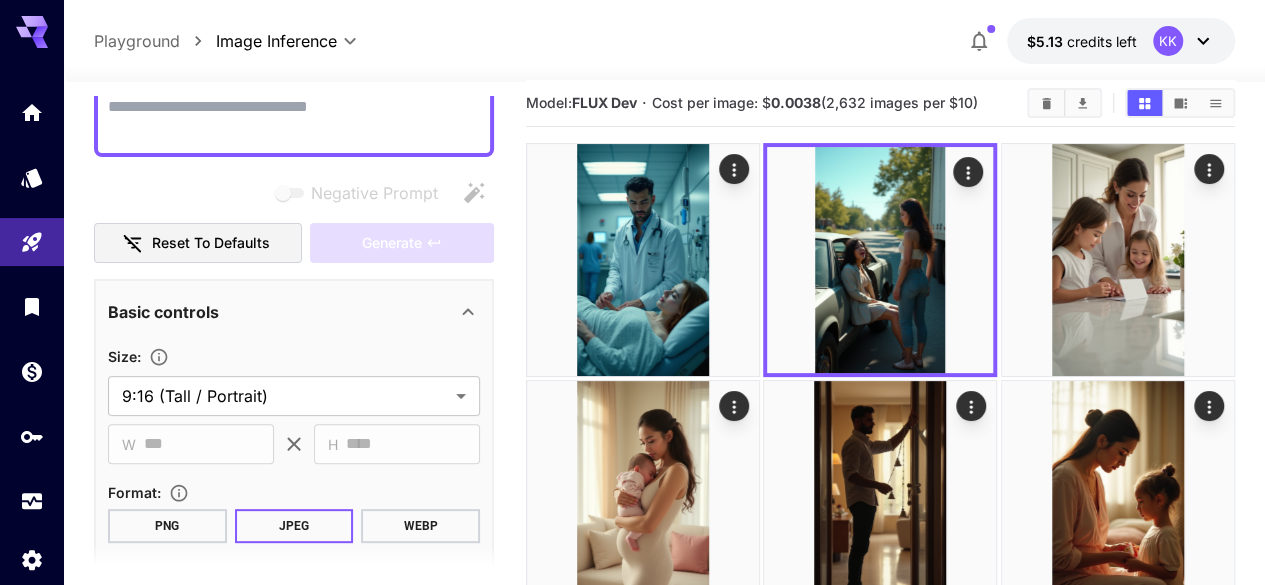 paste on "**********" 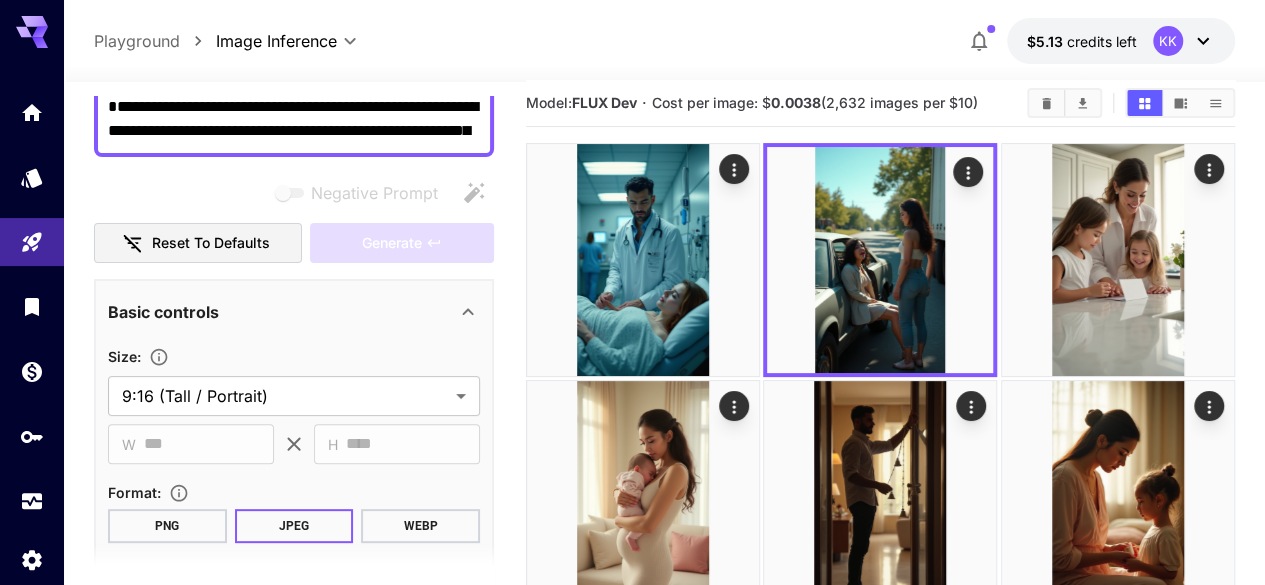 scroll, scrollTop: 26, scrollLeft: 0, axis: vertical 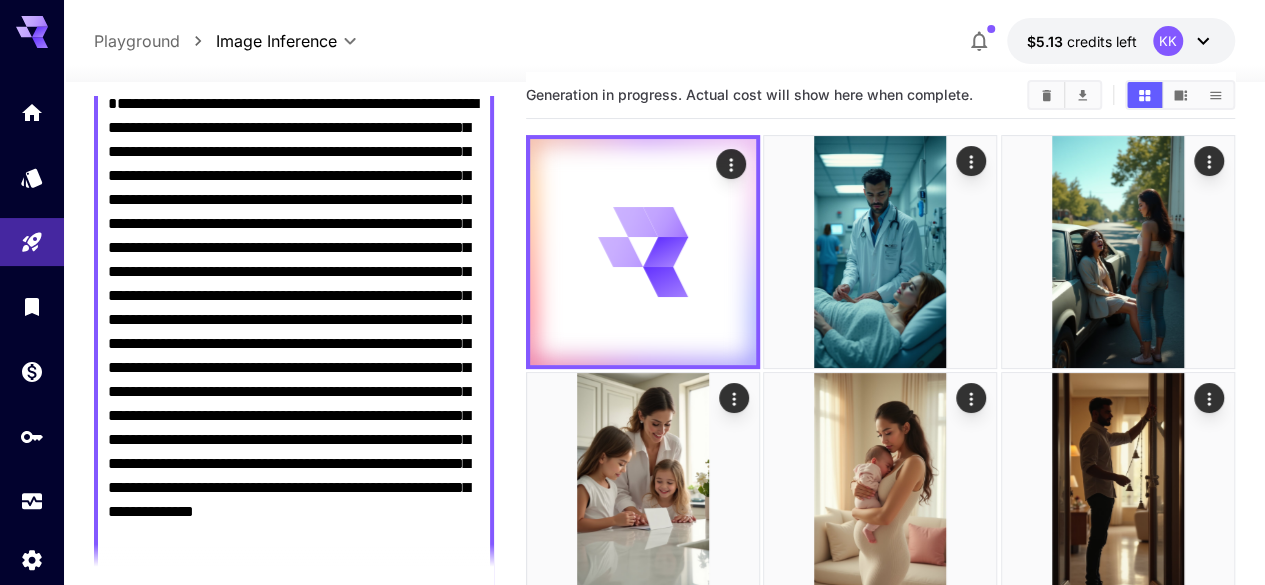 type on "**********" 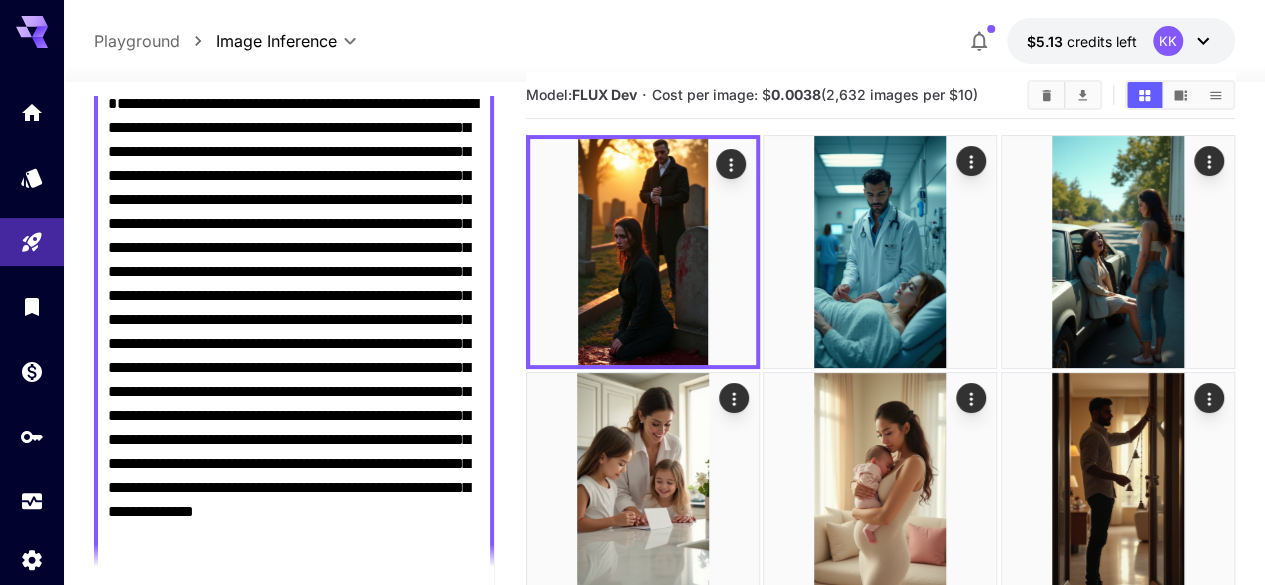 click on "Negative Prompt" at bounding box center [294, 344] 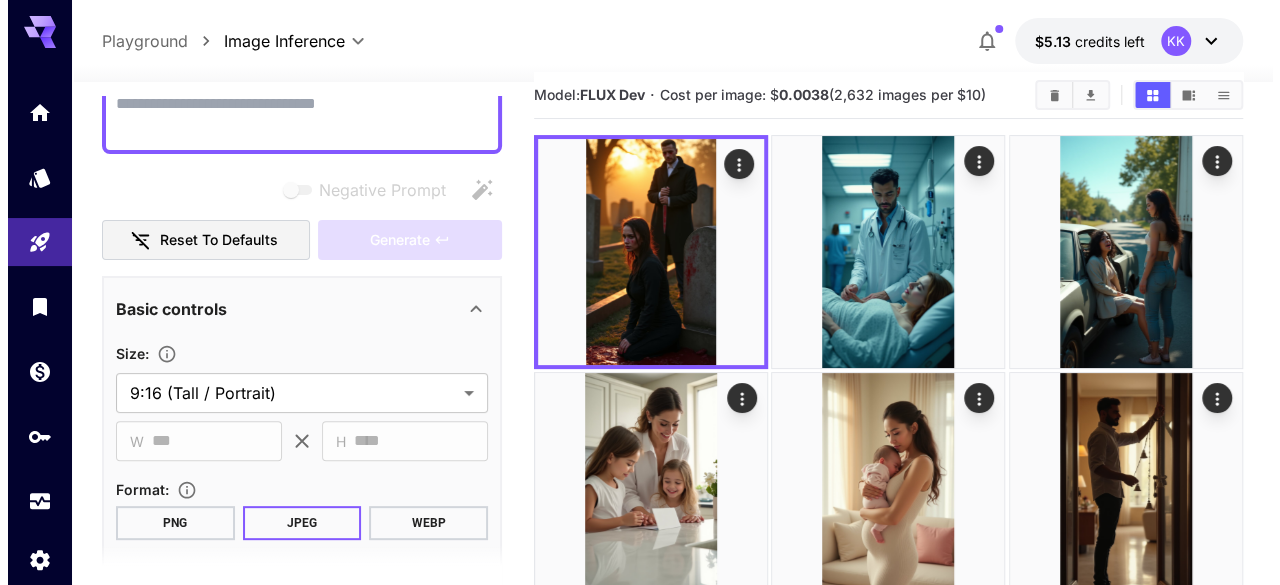 scroll, scrollTop: 183, scrollLeft: 0, axis: vertical 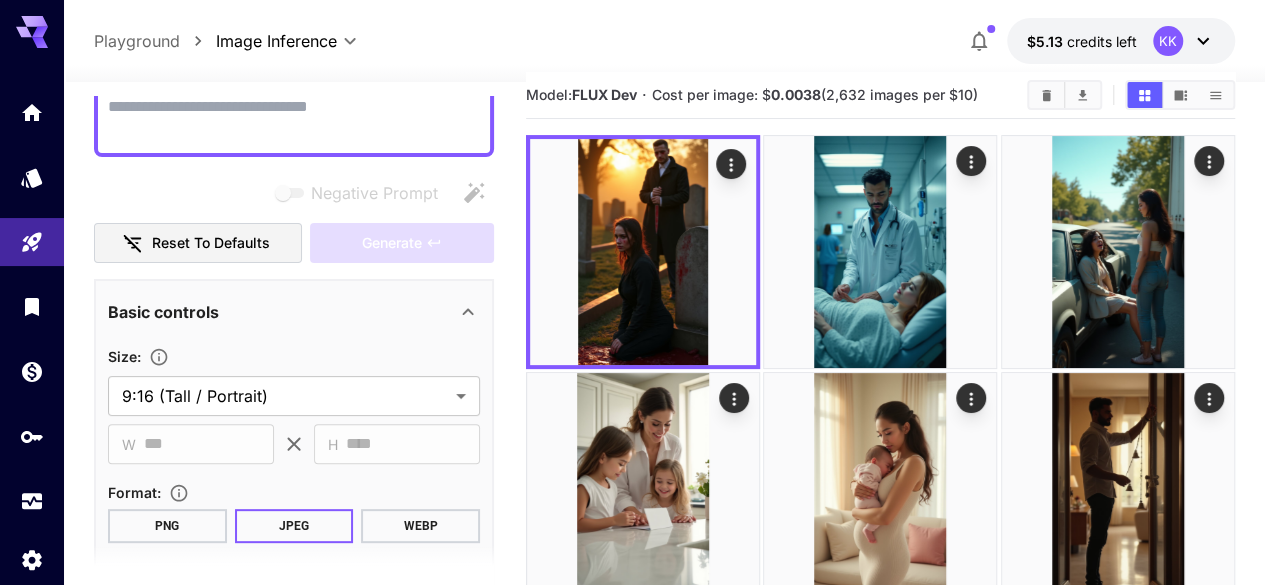 paste on "**********" 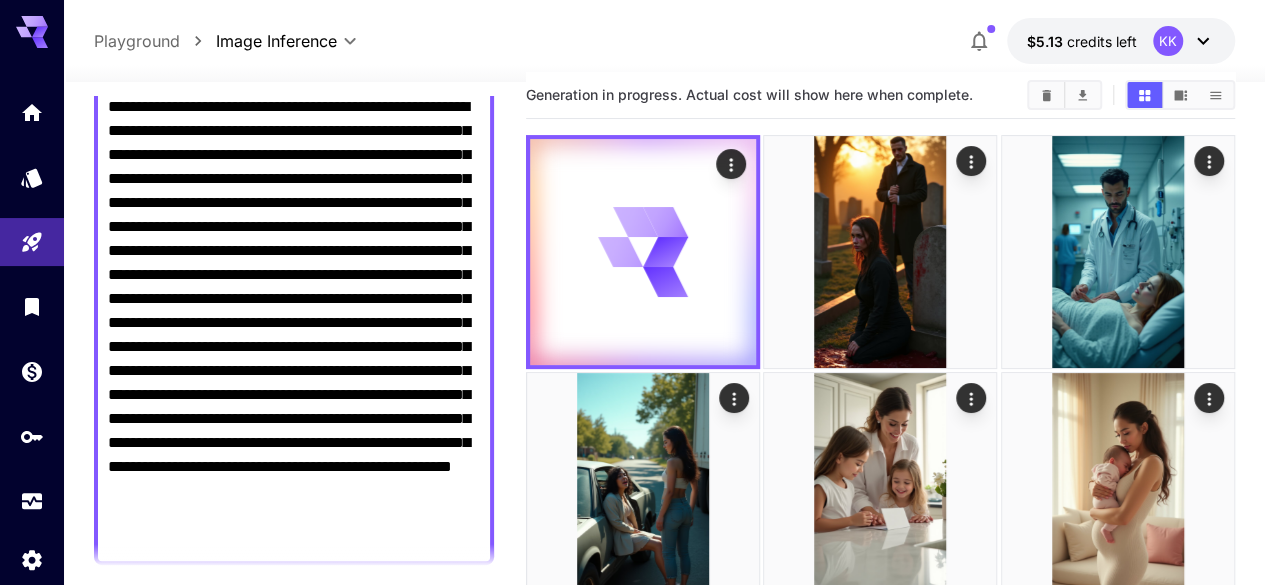 type on "**********" 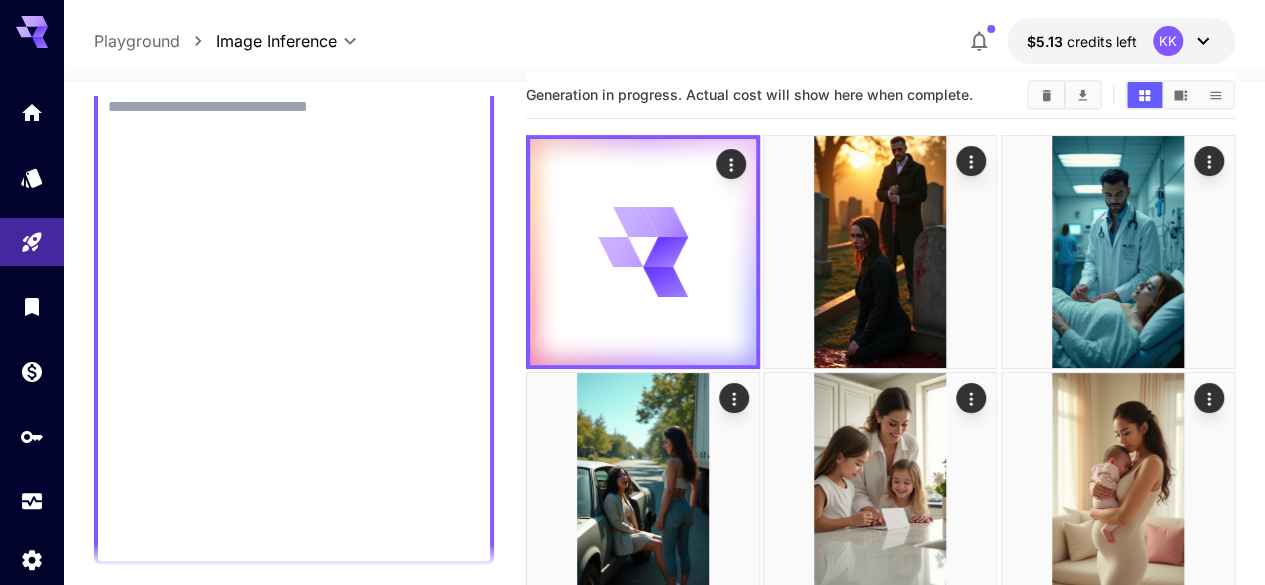 paste on "**********" 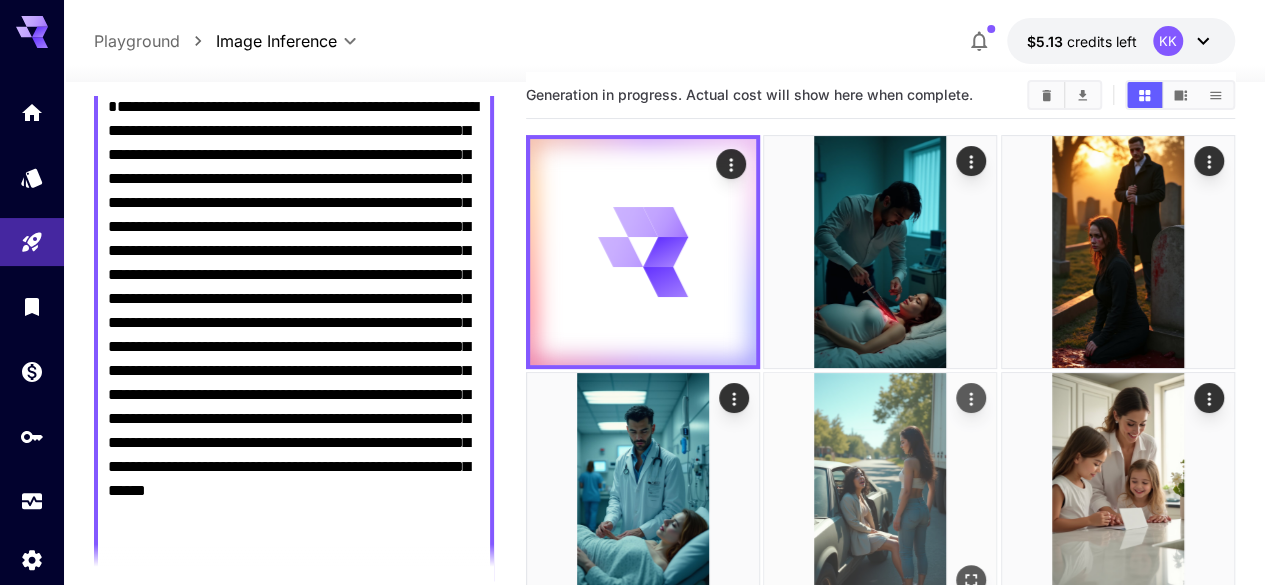 type on "**********" 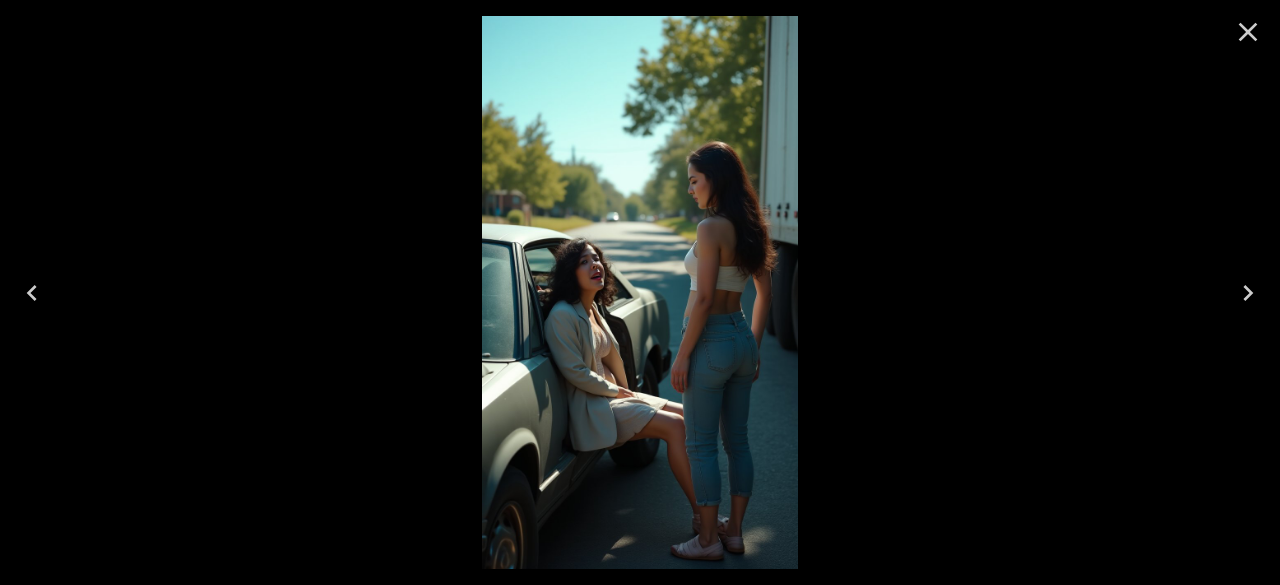 click 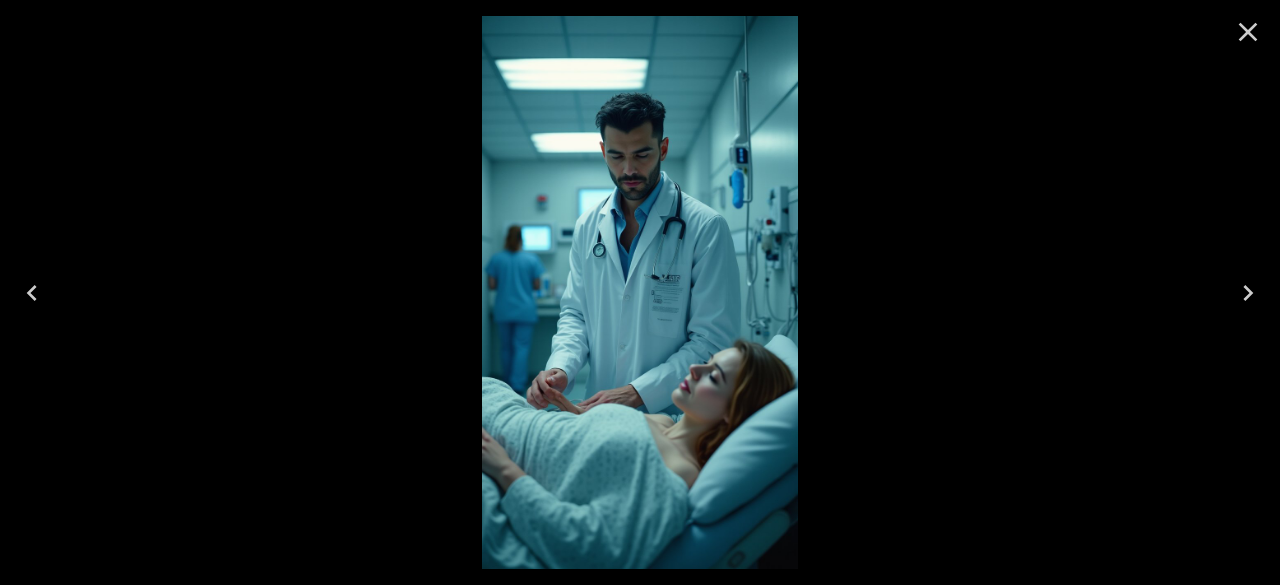 click 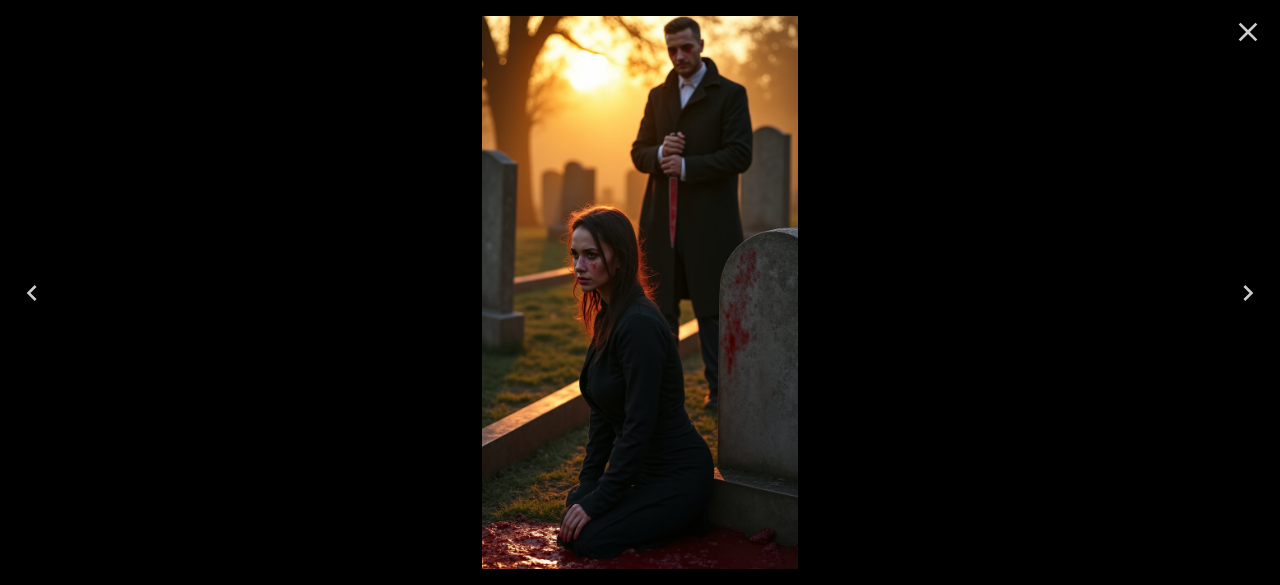 drag, startPoint x: 34, startPoint y: 289, endPoint x: 152, endPoint y: 291, distance: 118.016945 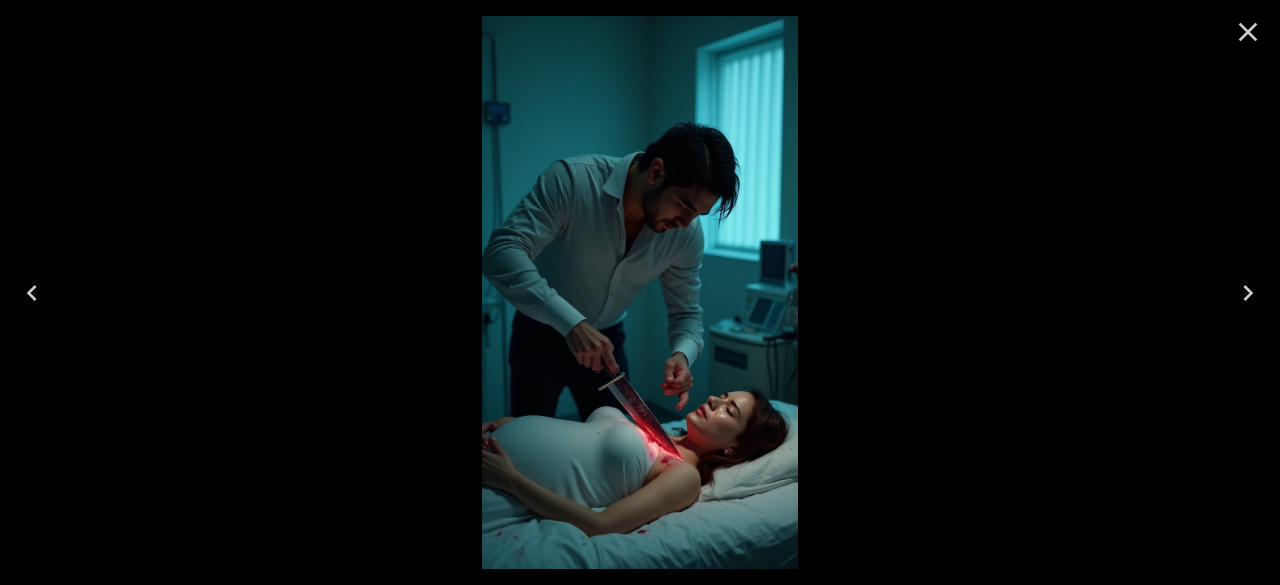 click 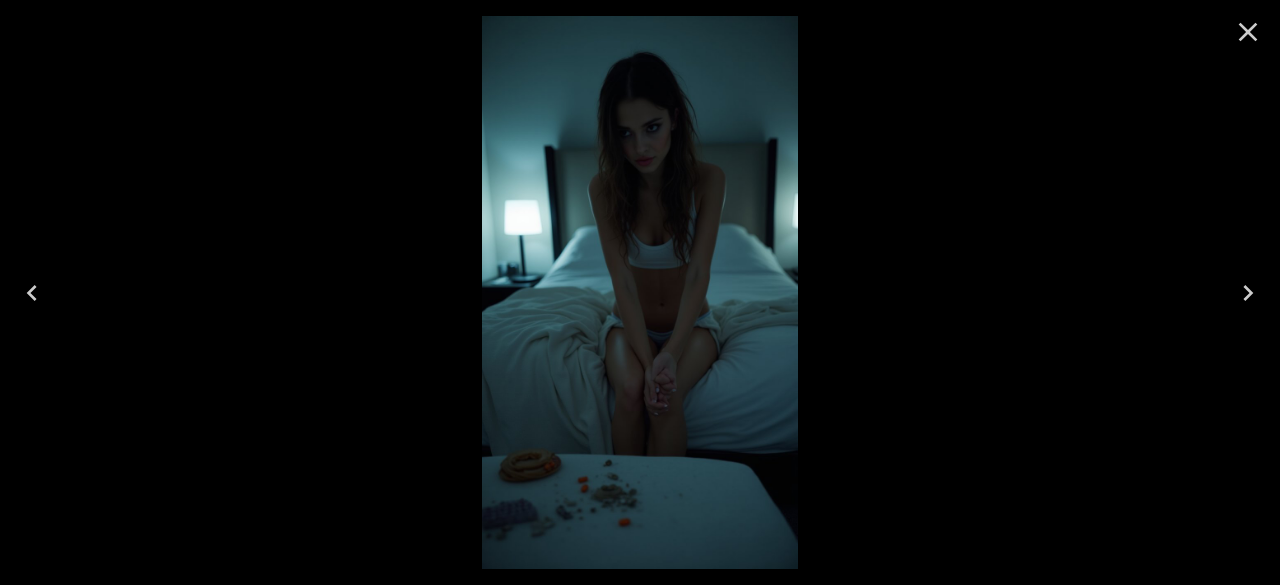click 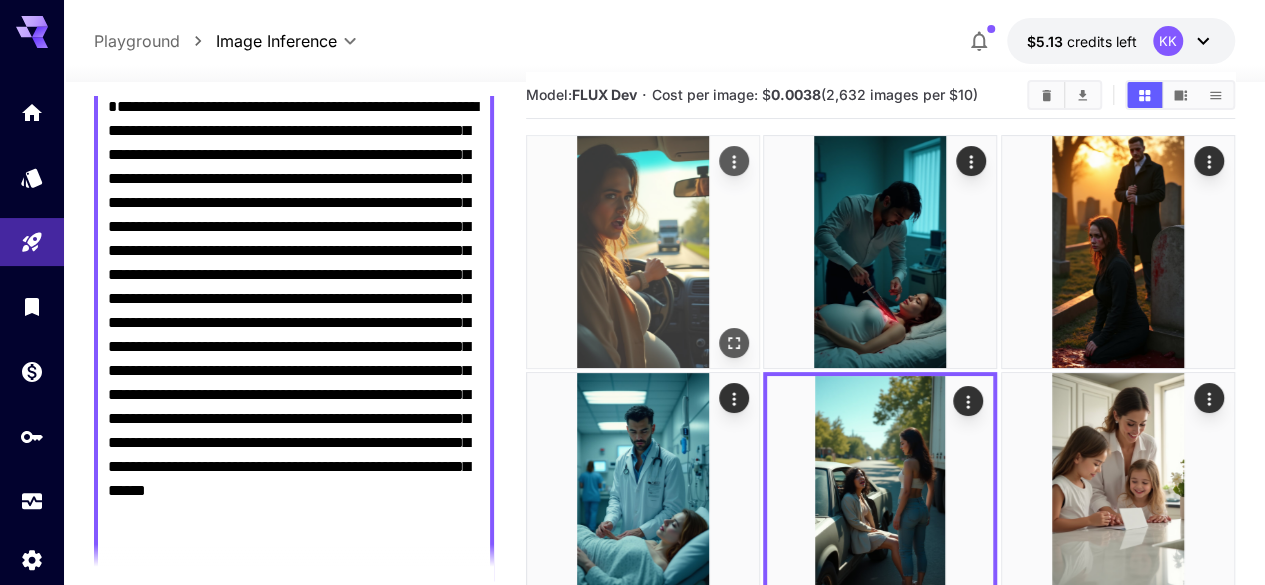 drag, startPoint x: 680, startPoint y: 277, endPoint x: 636, endPoint y: 283, distance: 44.407207 